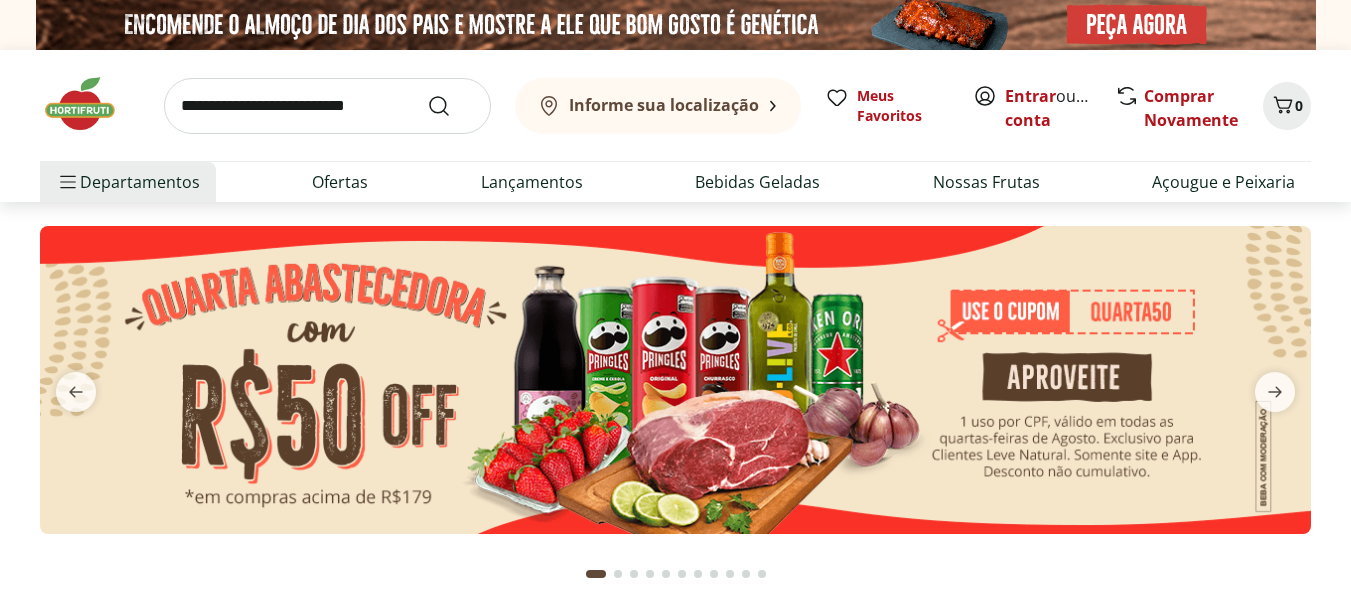 scroll, scrollTop: 0, scrollLeft: 0, axis: both 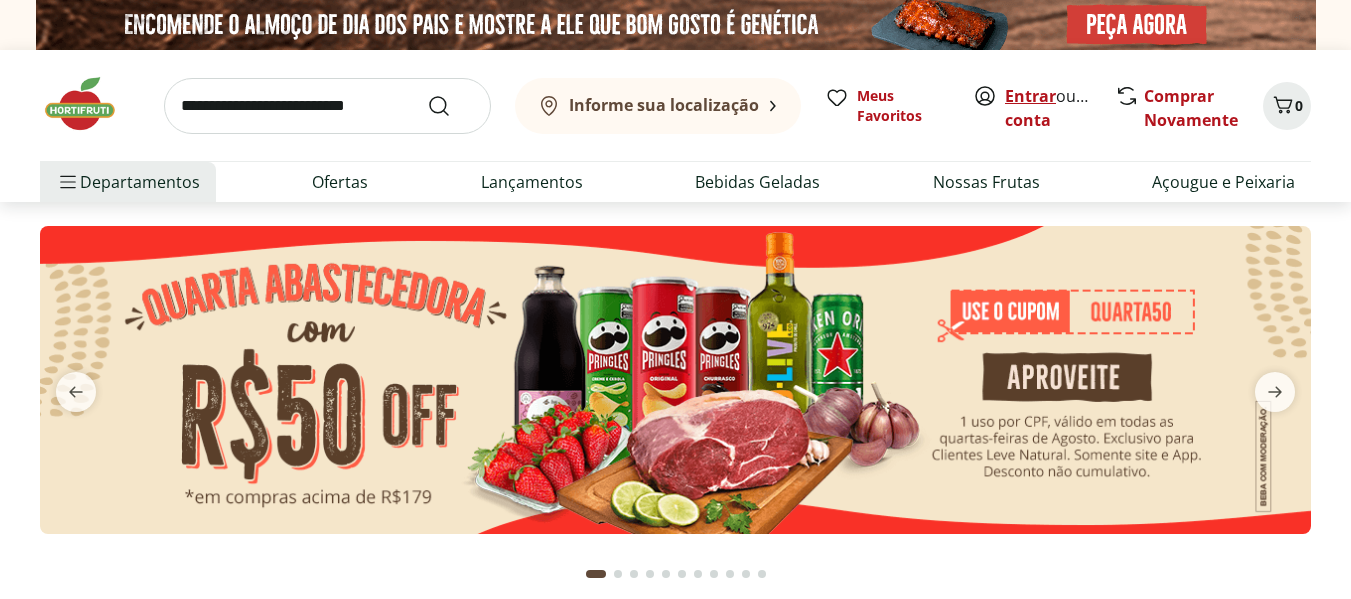 click on "Entrar" at bounding box center [1030, 96] 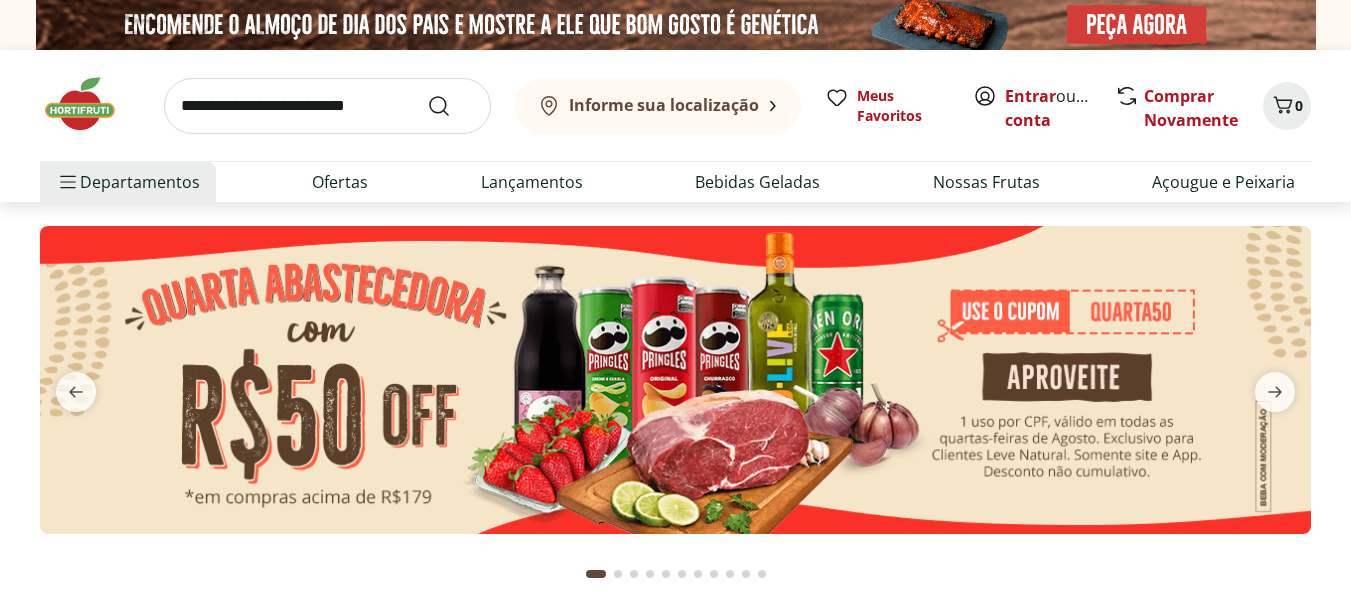 scroll, scrollTop: 0, scrollLeft: 0, axis: both 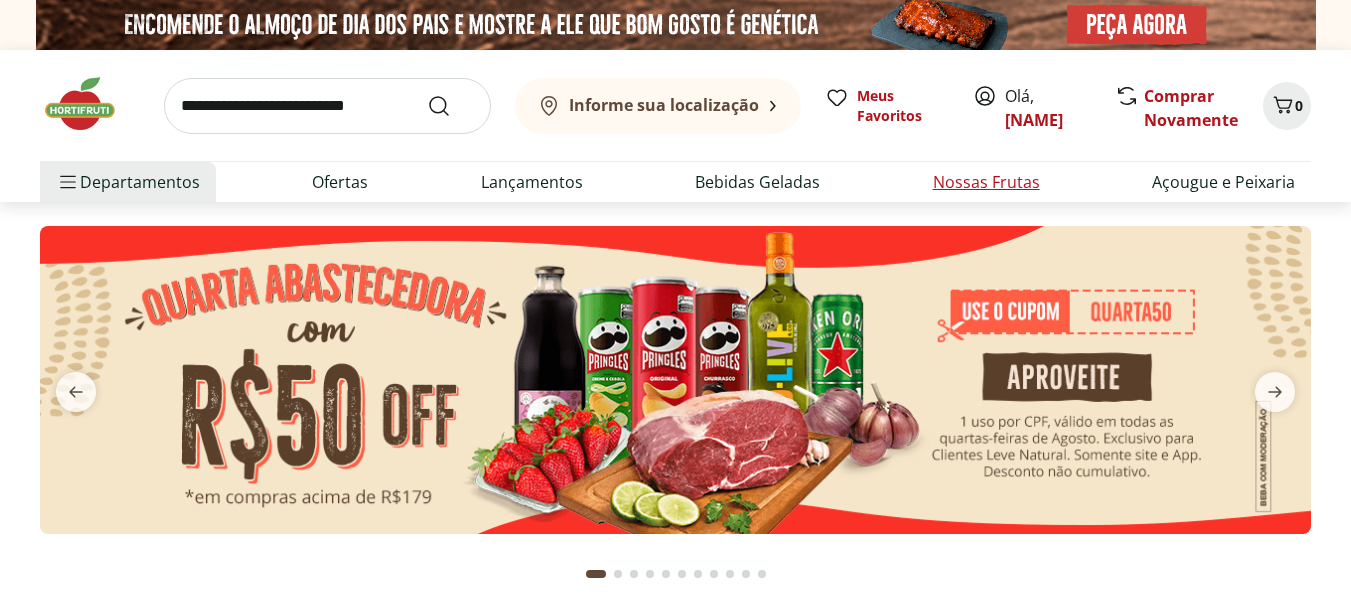 click on "Nossas Frutas" at bounding box center (986, 182) 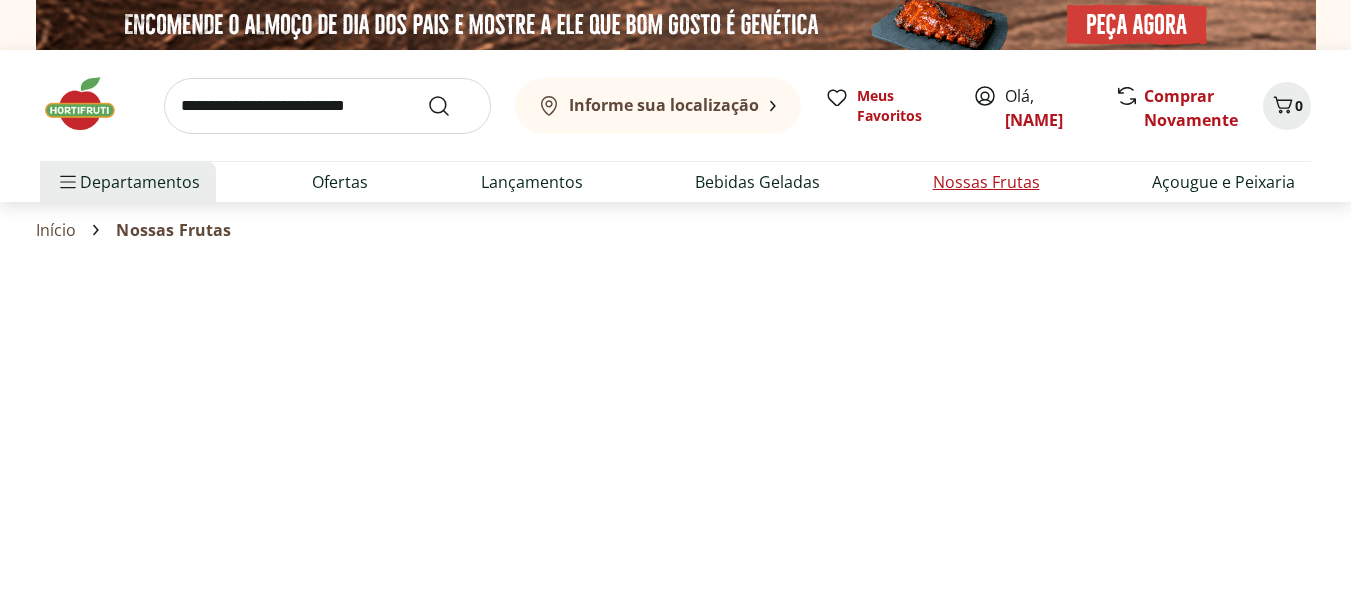 select on "**********" 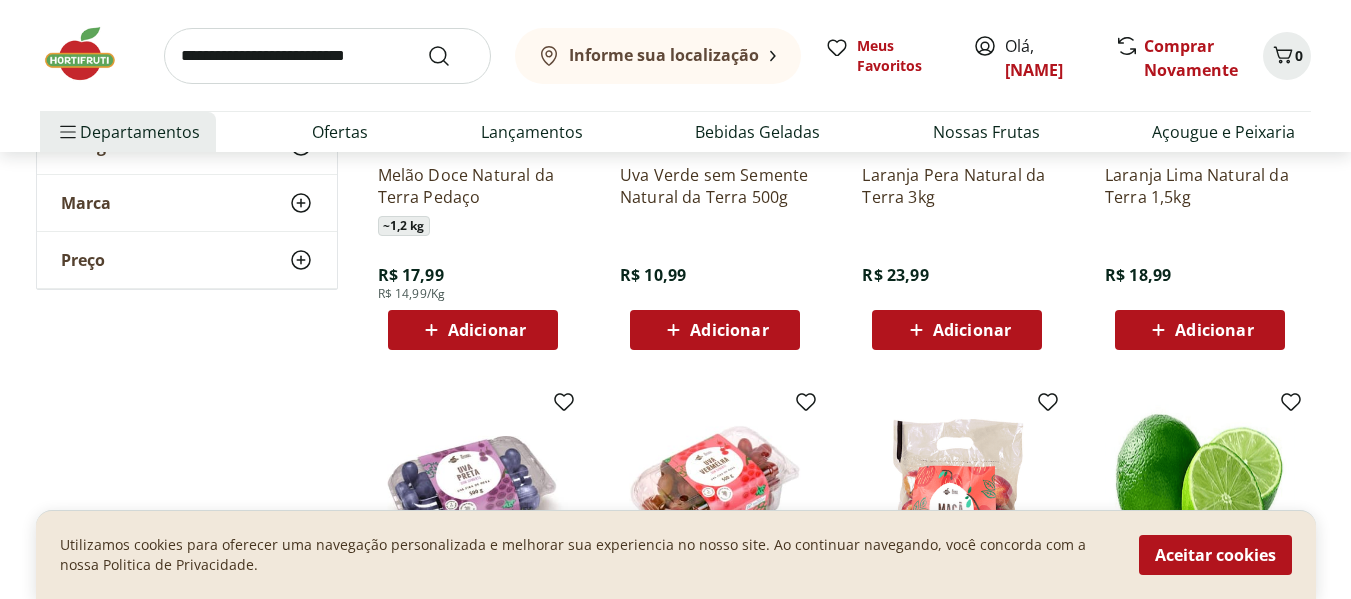 scroll, scrollTop: 400, scrollLeft: 0, axis: vertical 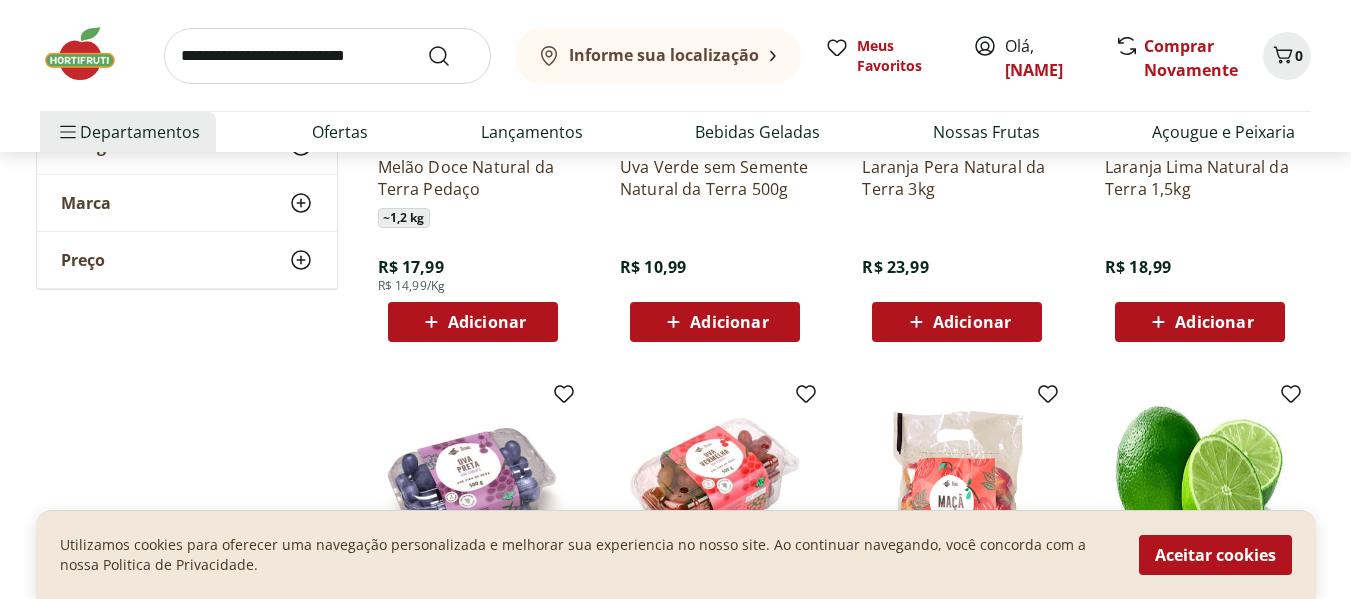 click on "Adicionar" at bounding box center (729, 322) 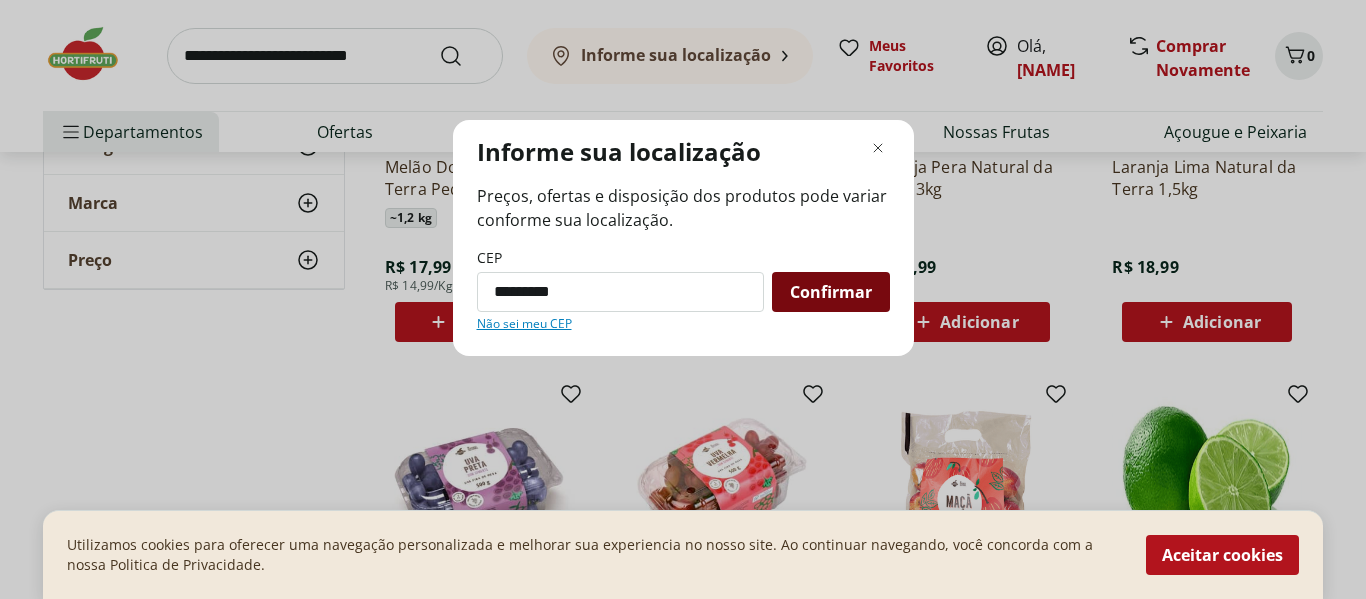 type on "*********" 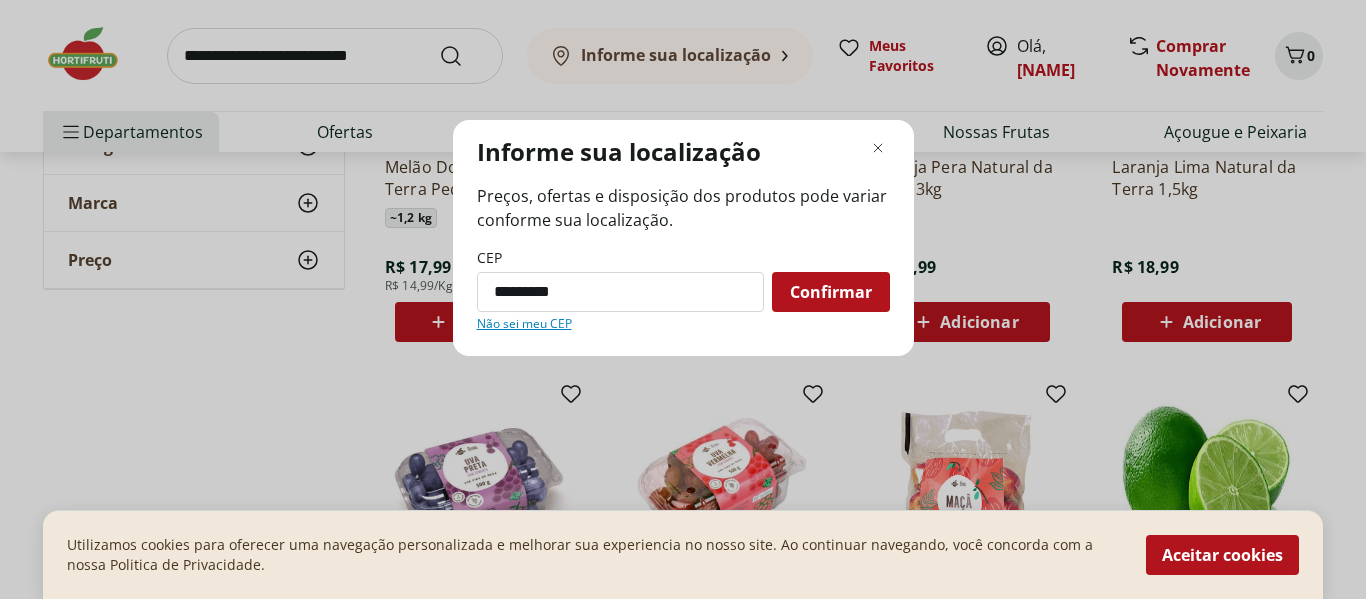 click on "Confirmar" at bounding box center (831, 292) 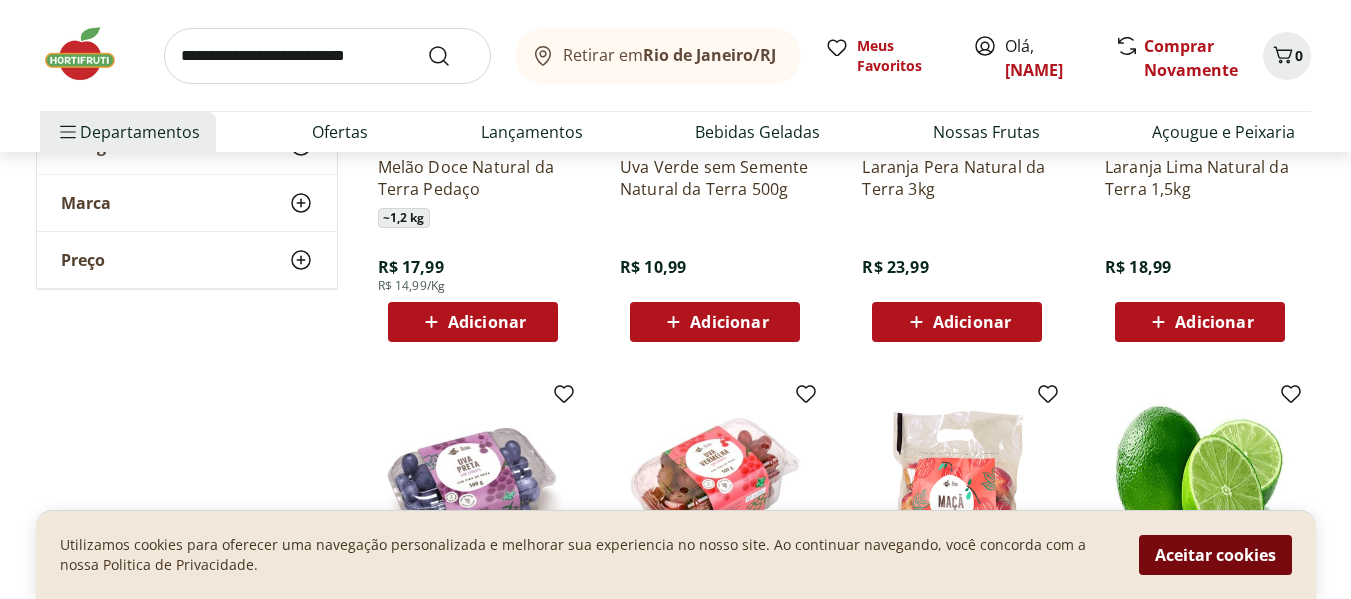 click on "Aceitar cookies" at bounding box center [1215, 555] 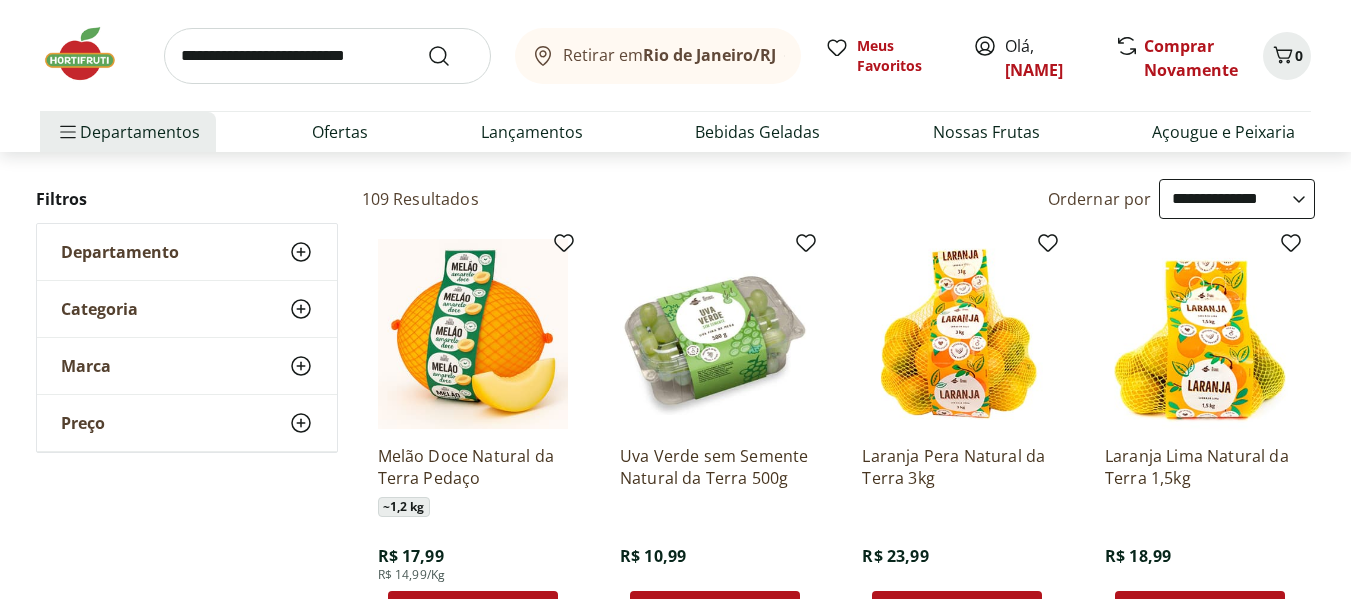 scroll, scrollTop: 200, scrollLeft: 0, axis: vertical 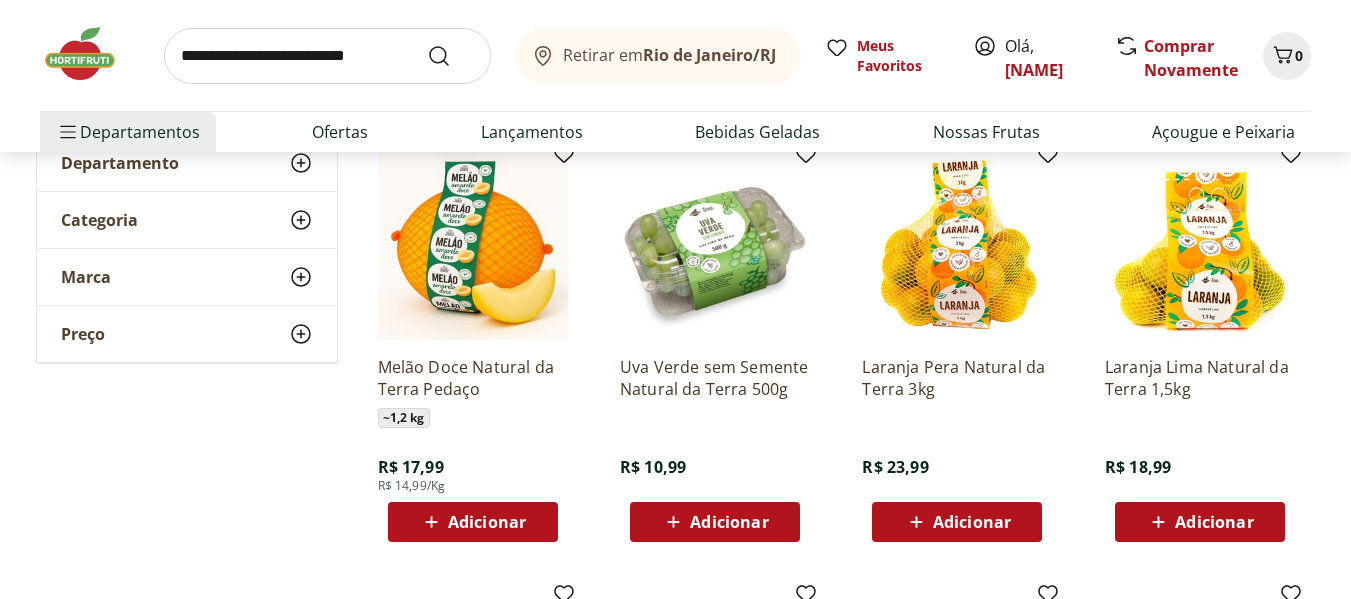 click on "Adicionar" at bounding box center (729, 522) 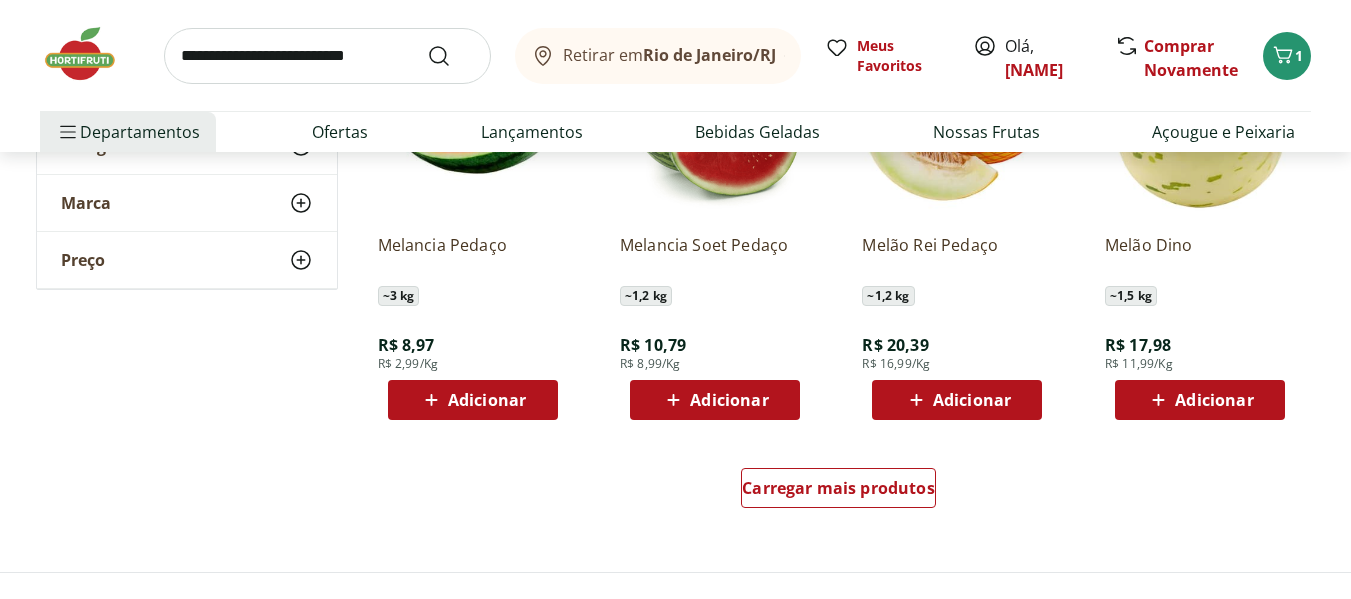 scroll, scrollTop: 1200, scrollLeft: 0, axis: vertical 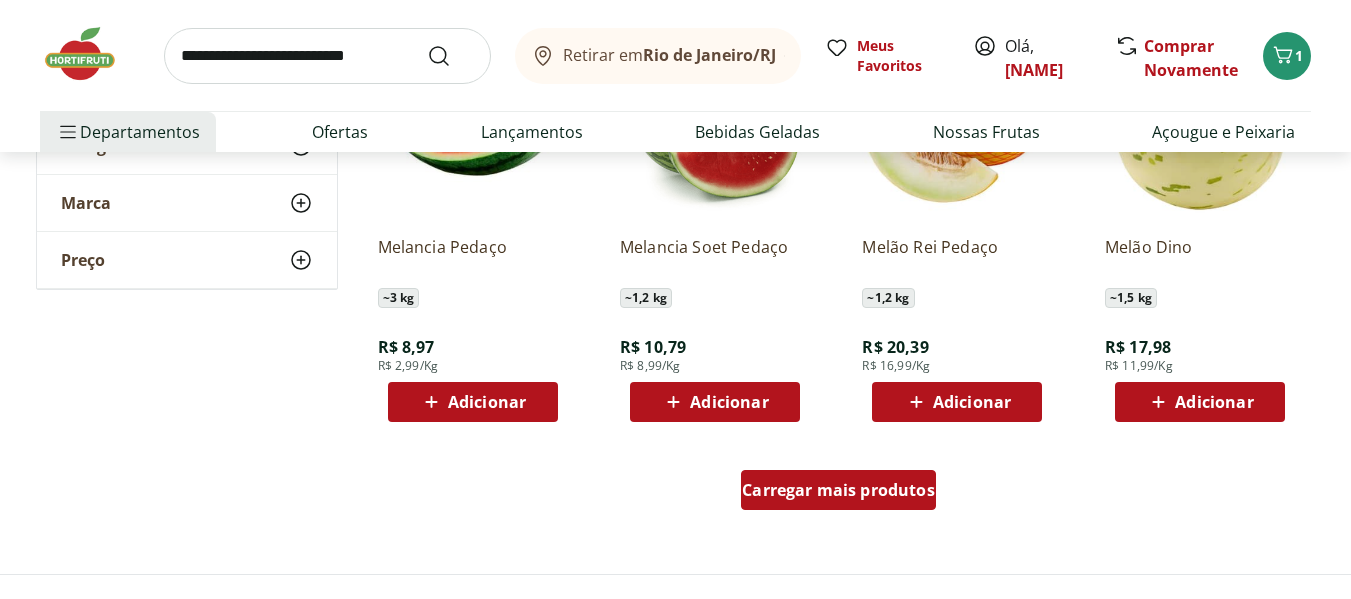 click on "Carregar mais produtos" at bounding box center (838, 490) 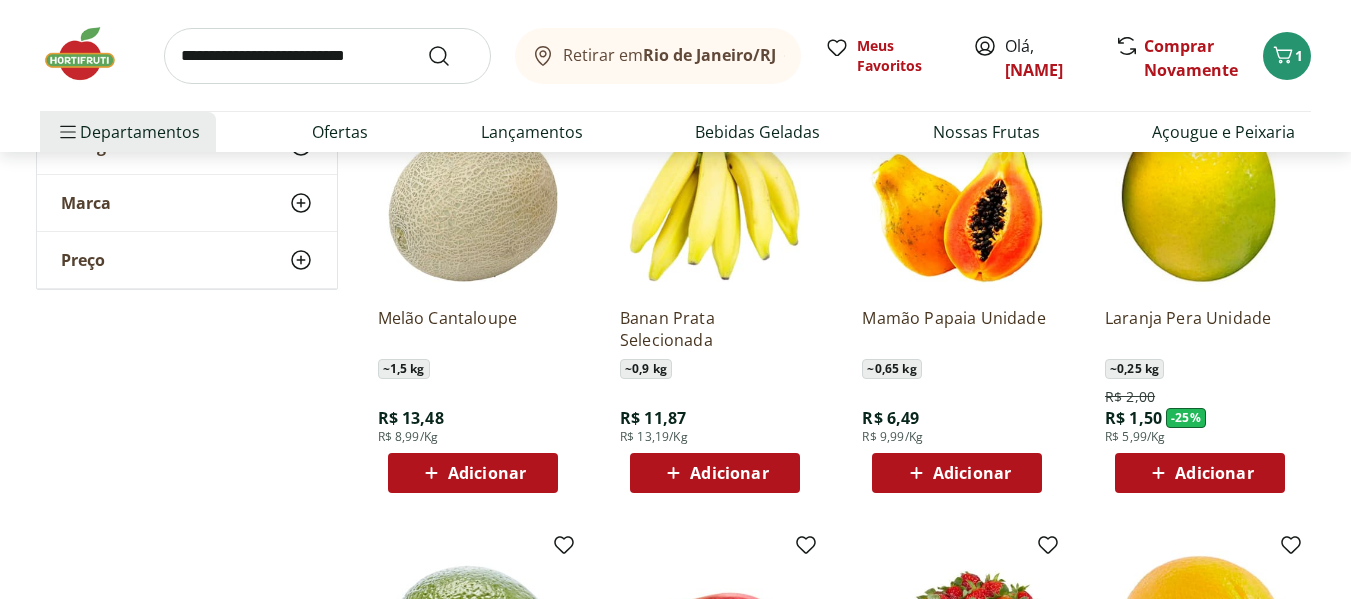 scroll, scrollTop: 2000, scrollLeft: 0, axis: vertical 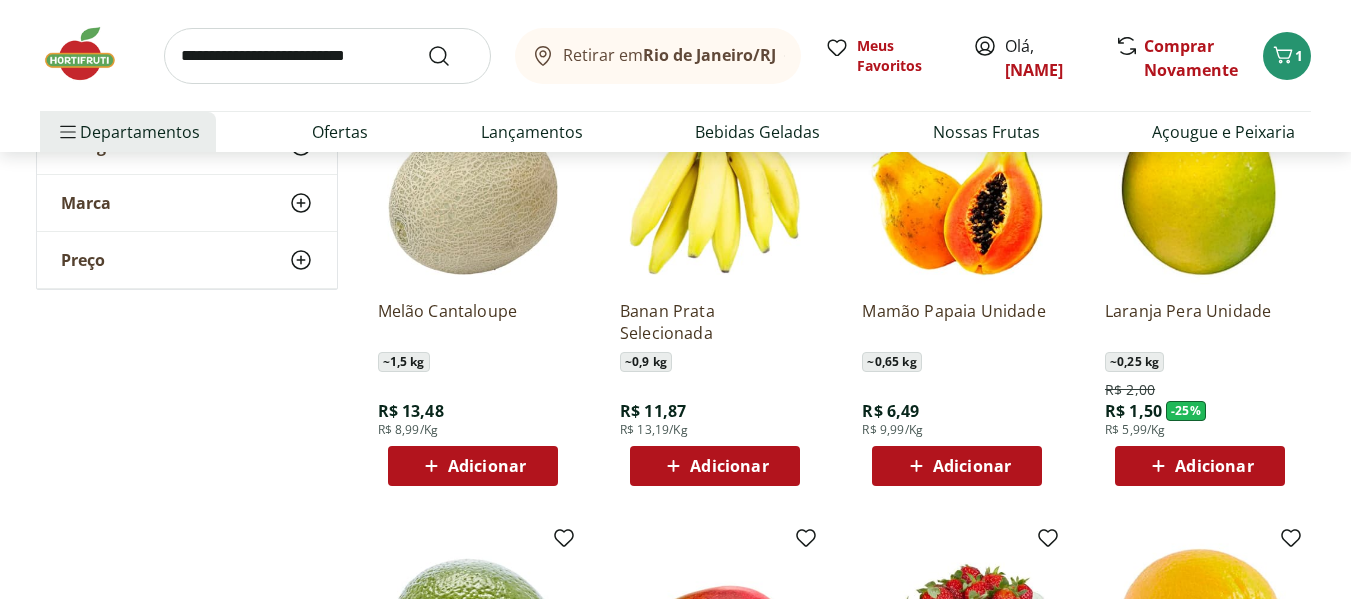 click on "Adicionar" at bounding box center (729, 466) 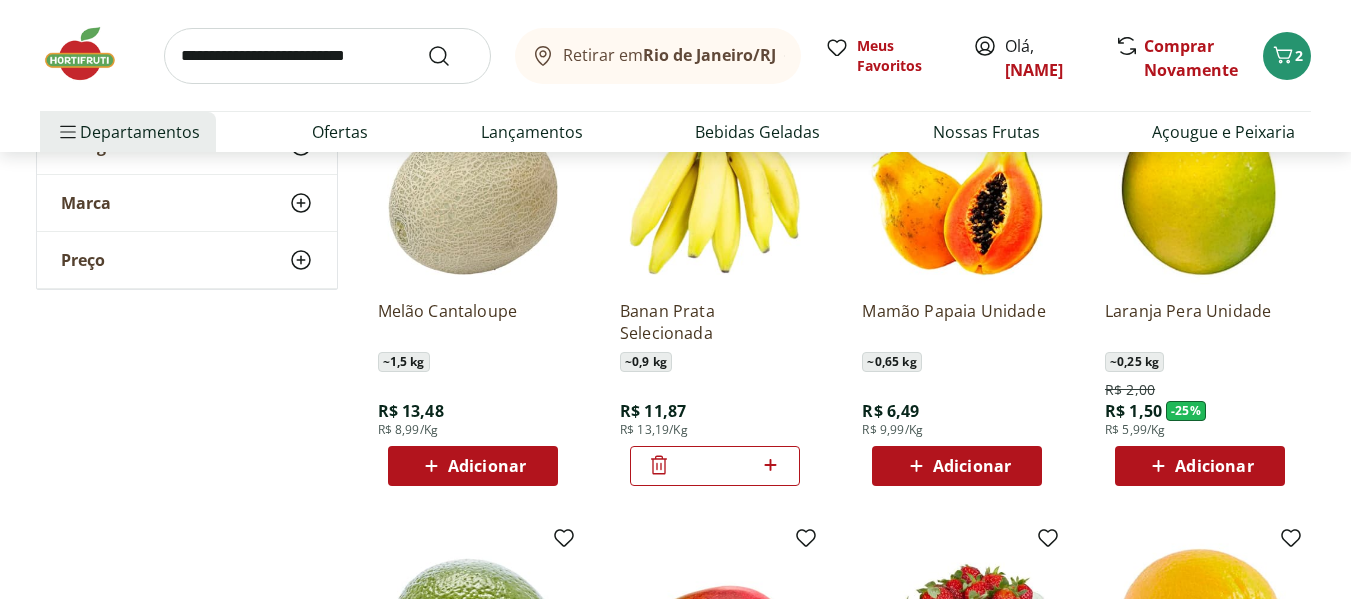 click on "Adicionar" at bounding box center (972, 466) 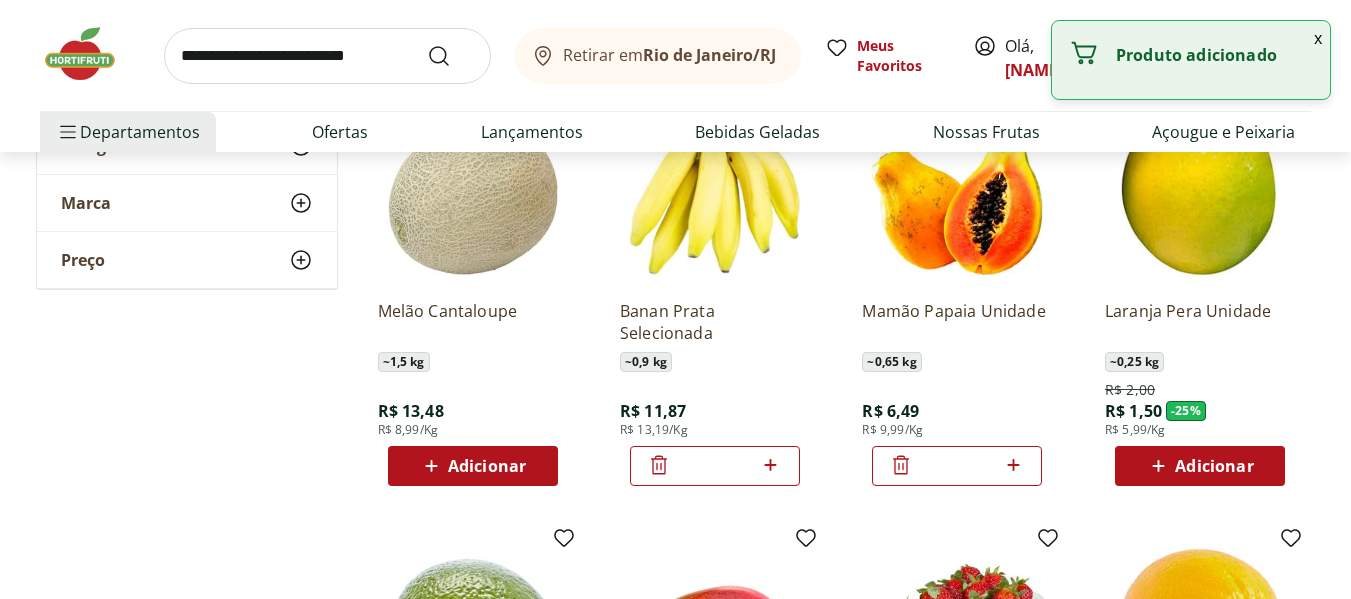 click 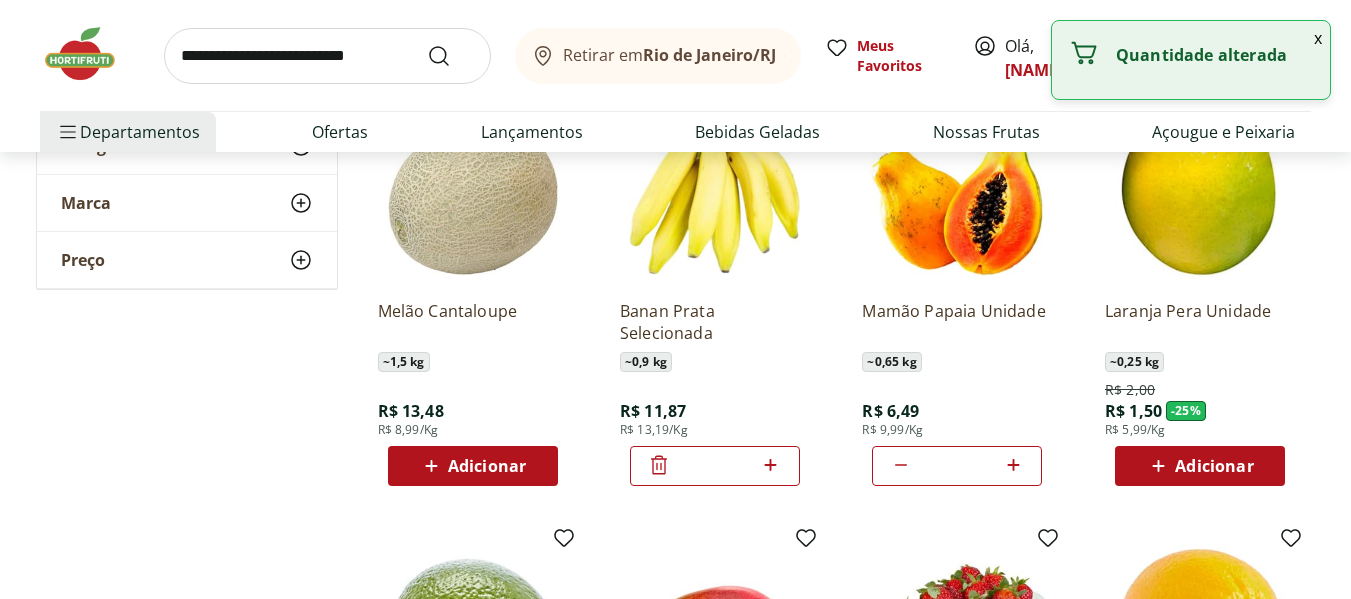 click 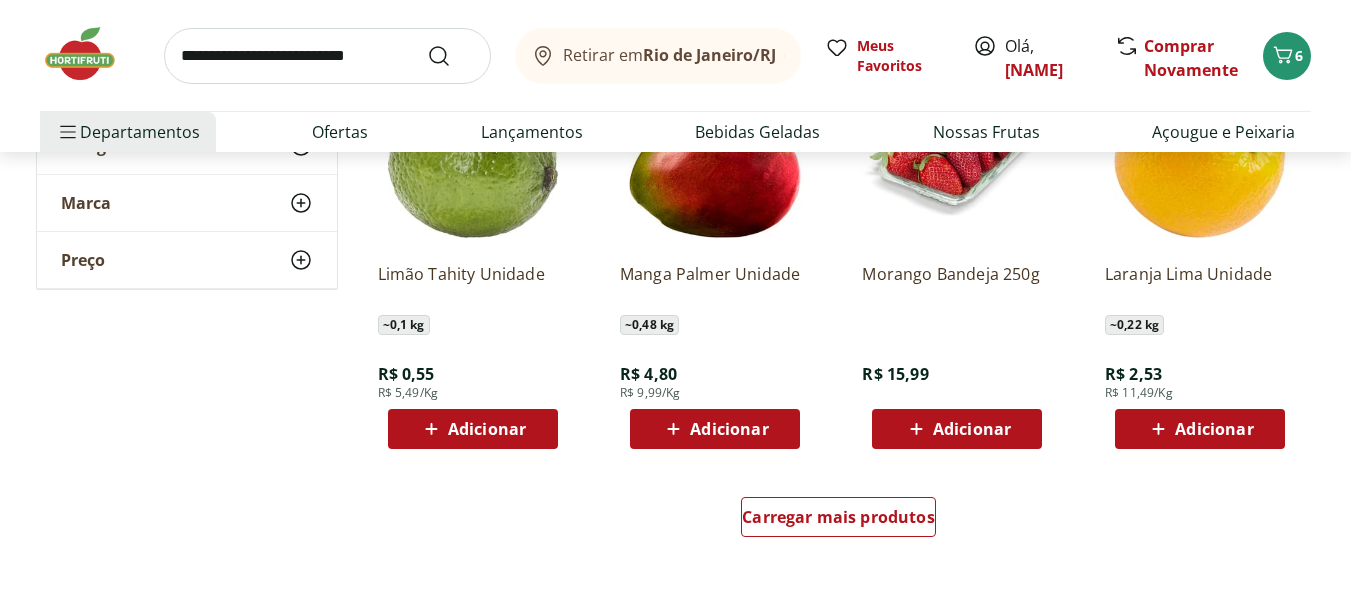scroll, scrollTop: 2500, scrollLeft: 0, axis: vertical 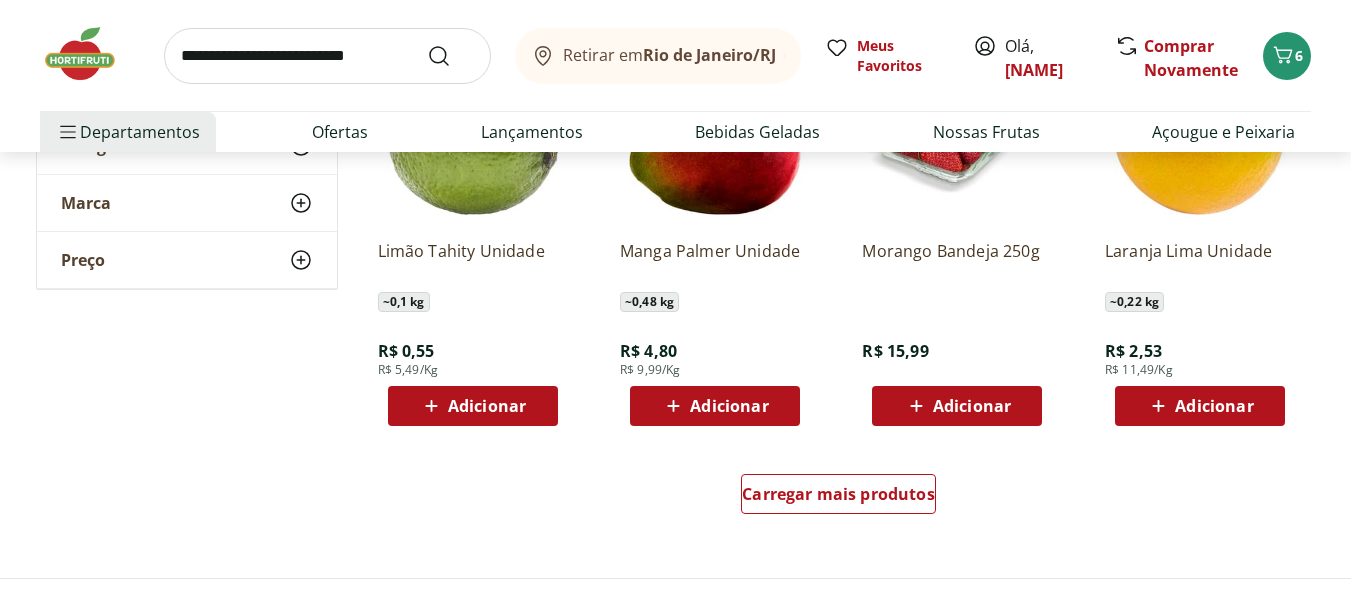 click on "Adicionar" at bounding box center (729, 406) 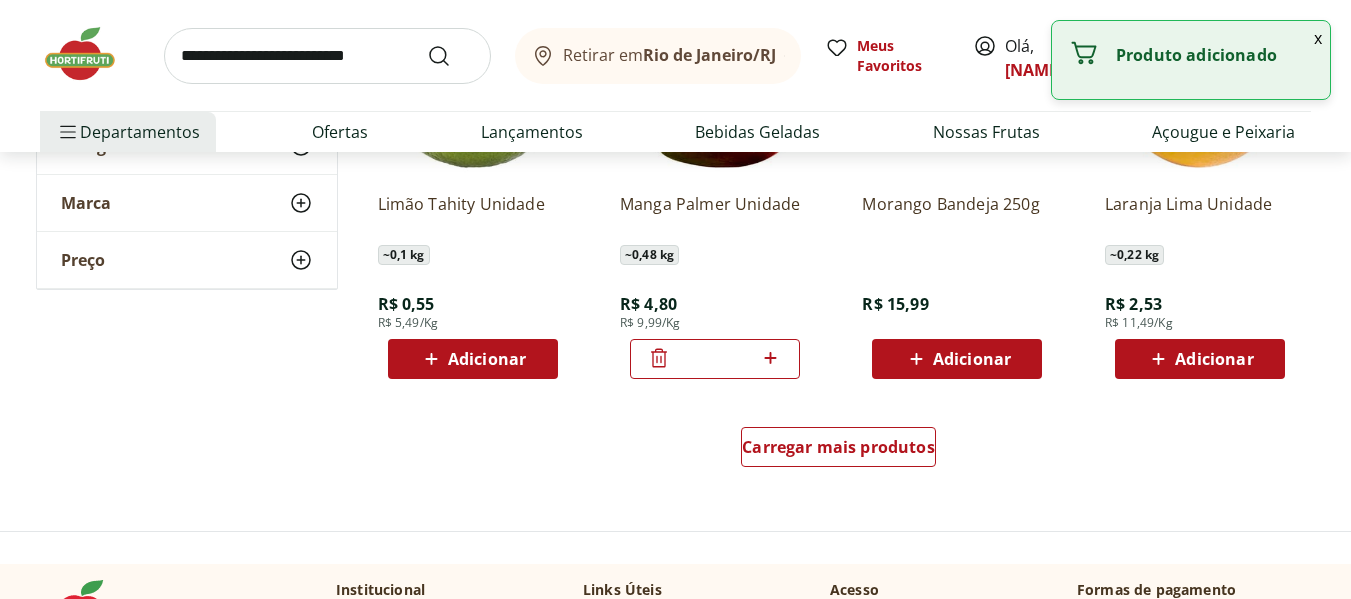 scroll, scrollTop: 2500, scrollLeft: 0, axis: vertical 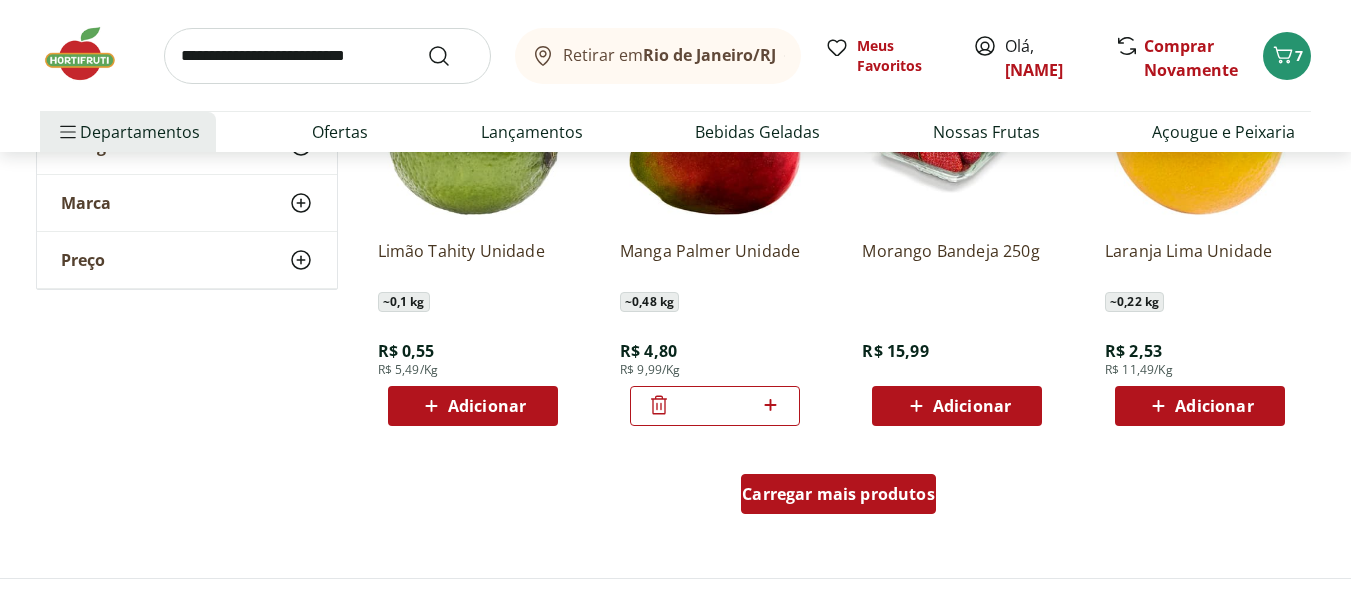 click on "Carregar mais produtos" at bounding box center (838, 494) 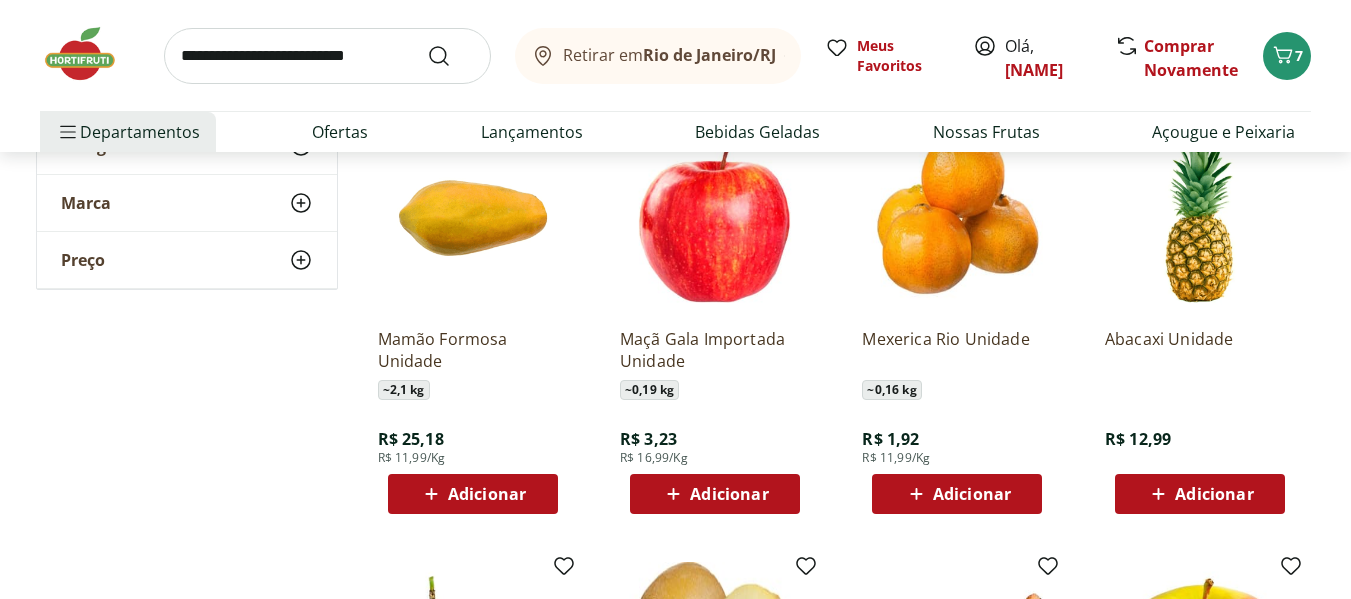 scroll, scrollTop: 2800, scrollLeft: 0, axis: vertical 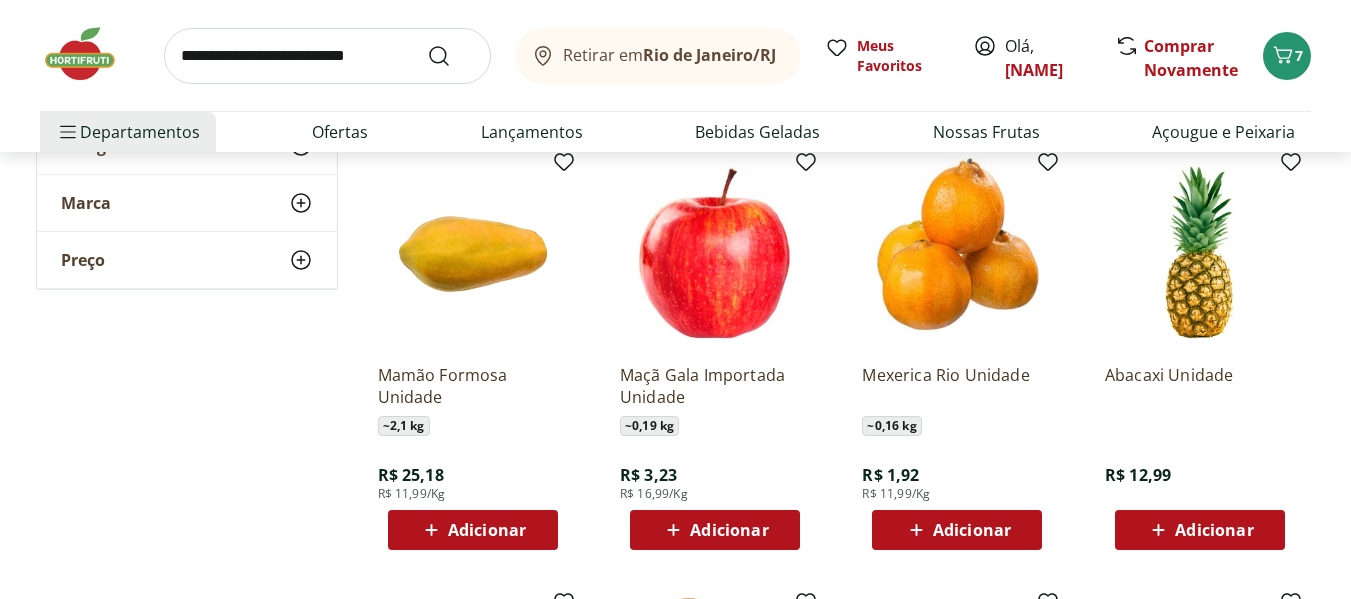 click on "Adicionar" at bounding box center [729, 530] 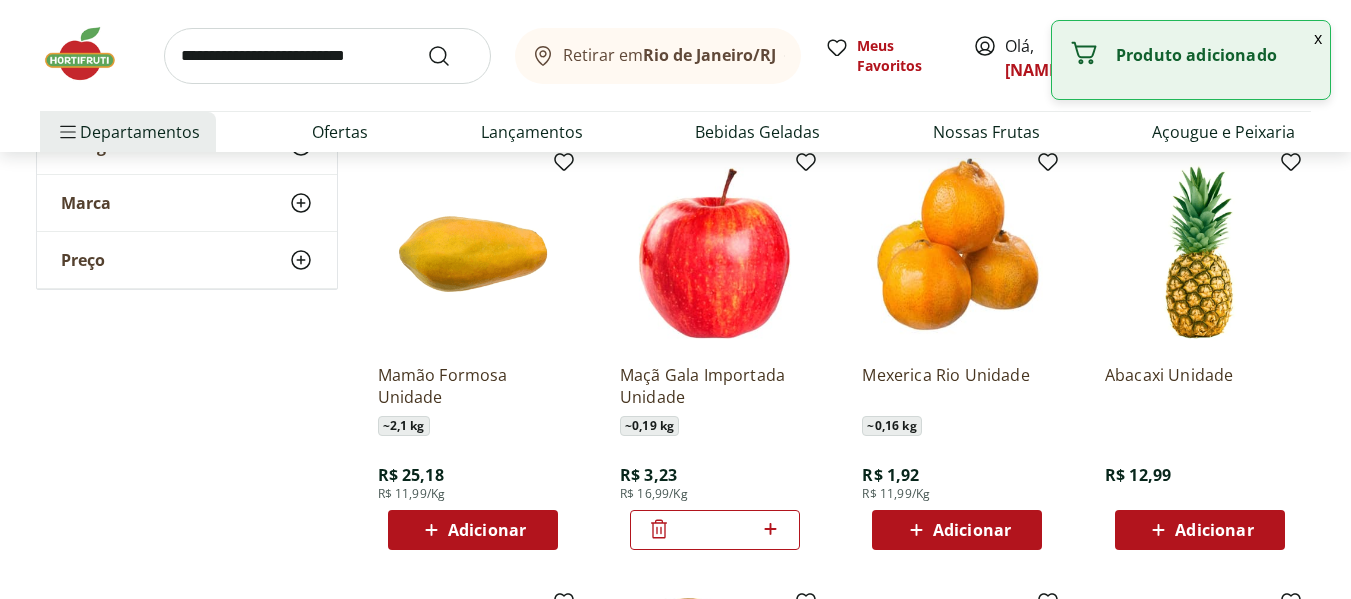 click 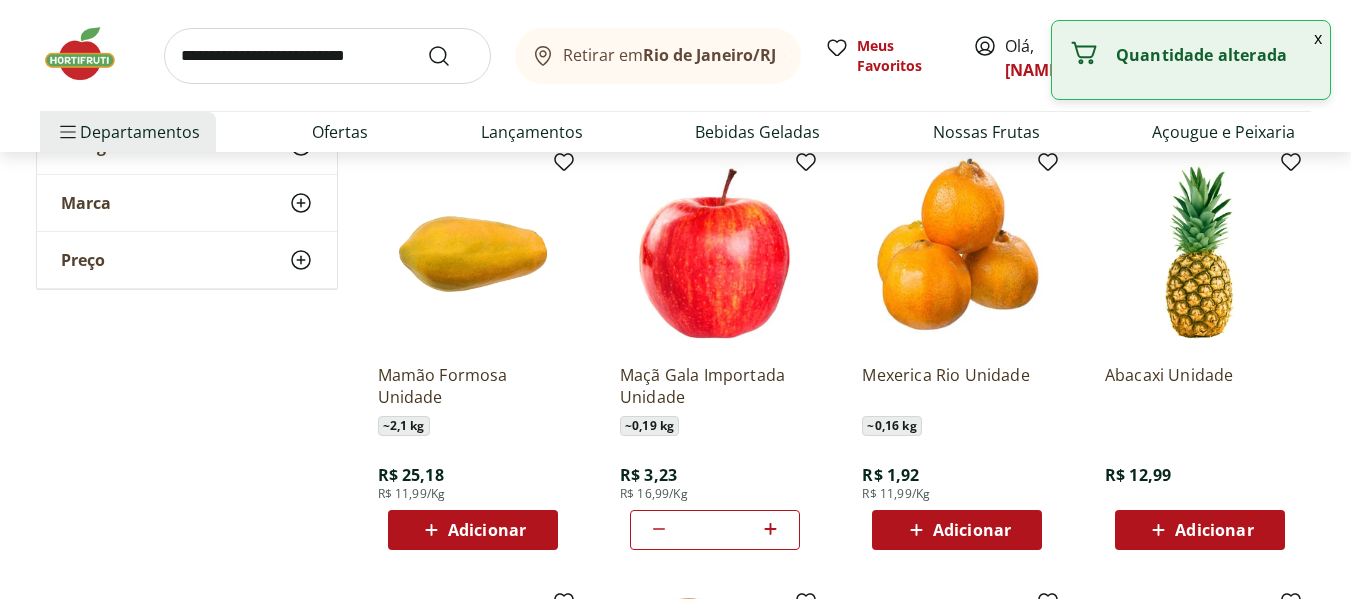 click 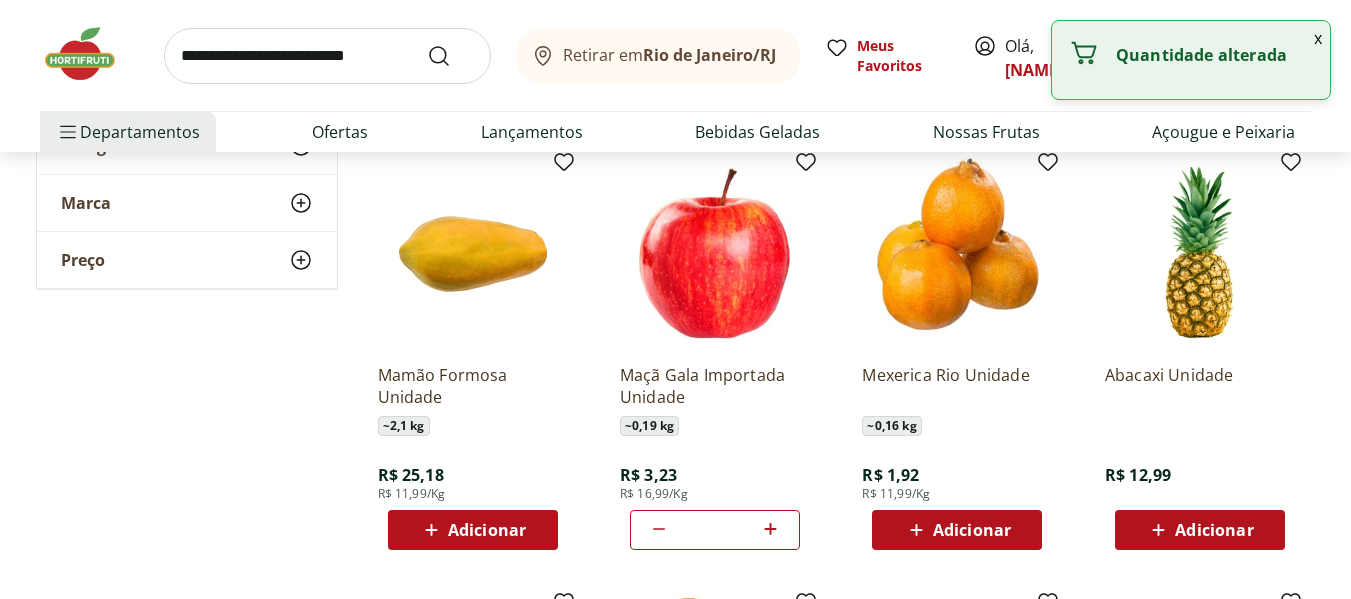 click on "Adicionar" at bounding box center (972, 530) 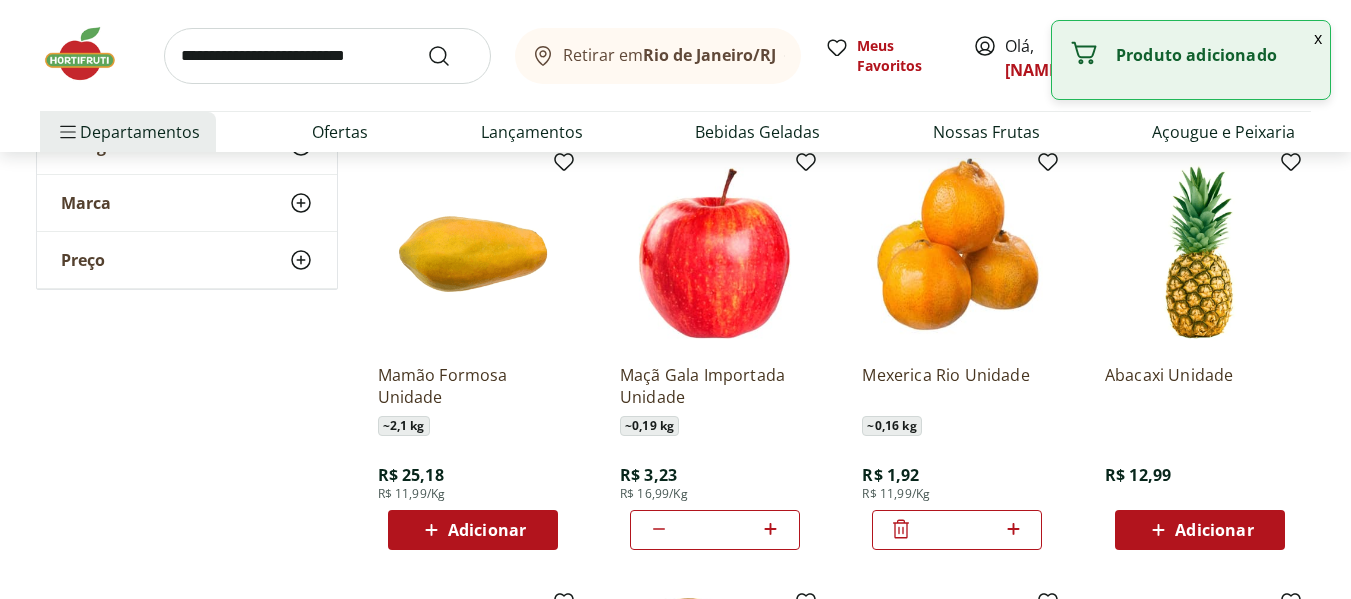 click 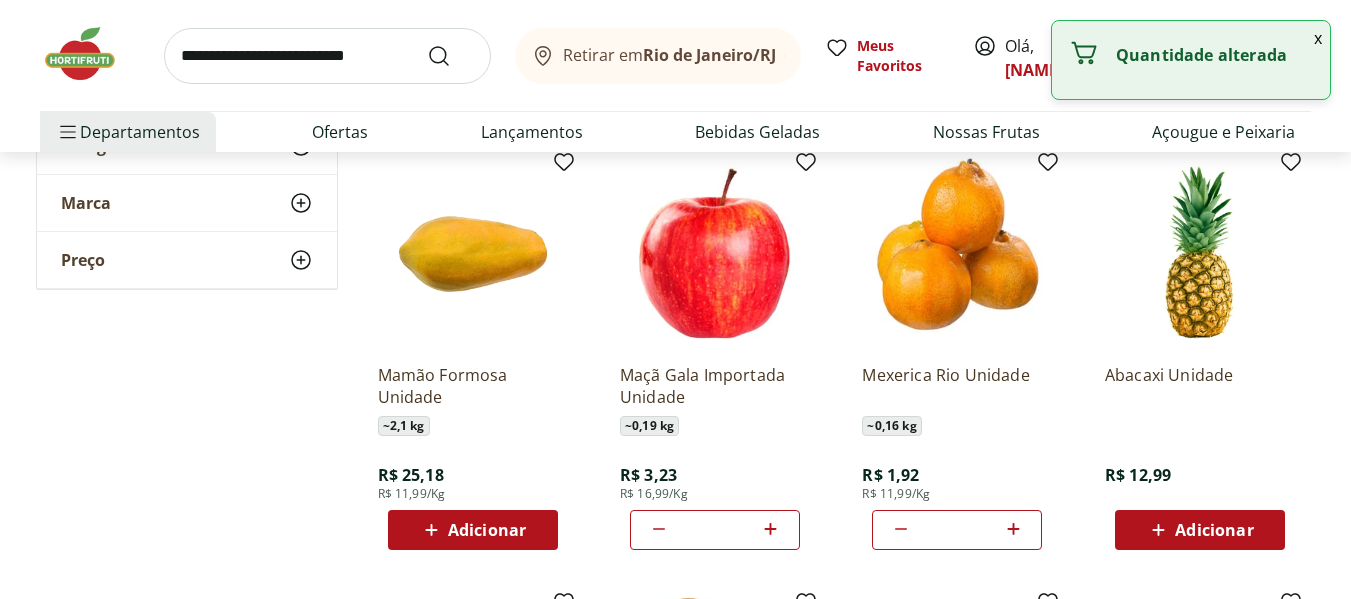 click 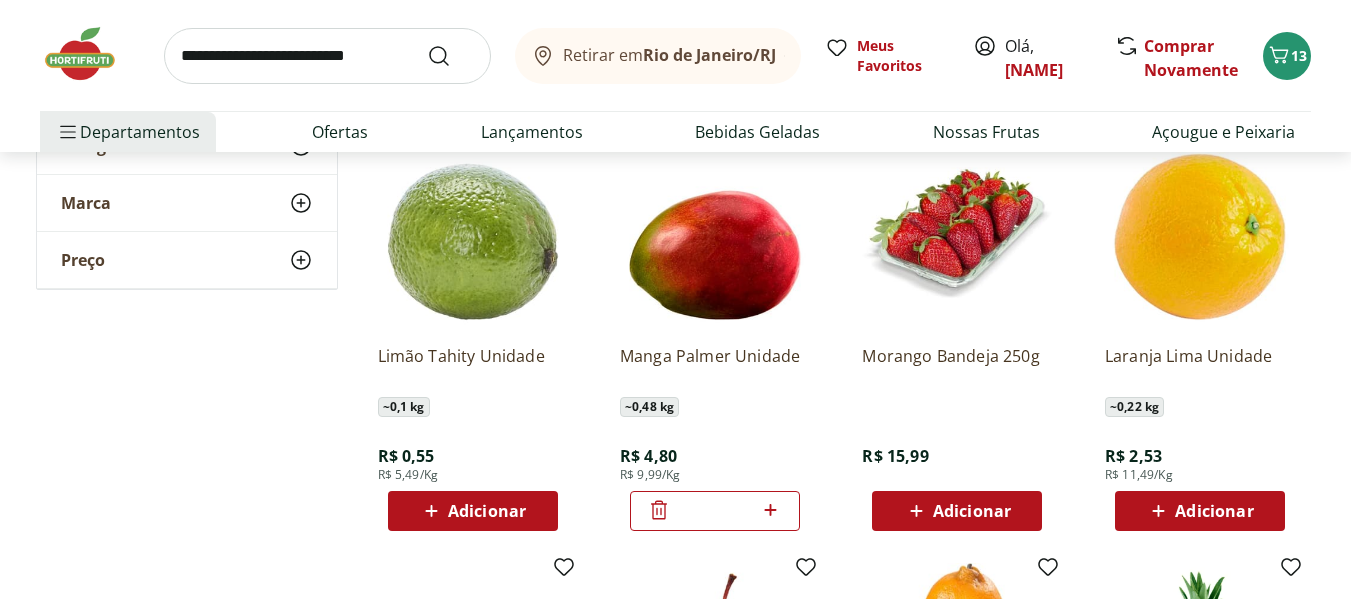scroll, scrollTop: 2300, scrollLeft: 0, axis: vertical 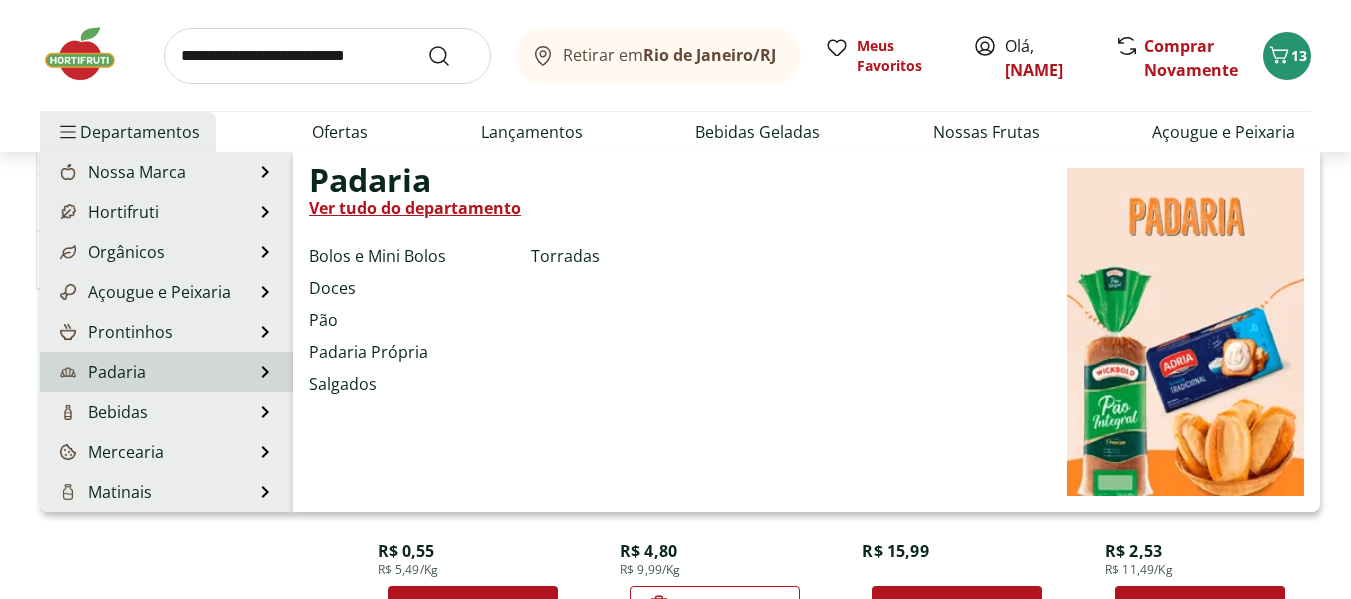 click on "Padaria" at bounding box center (101, 372) 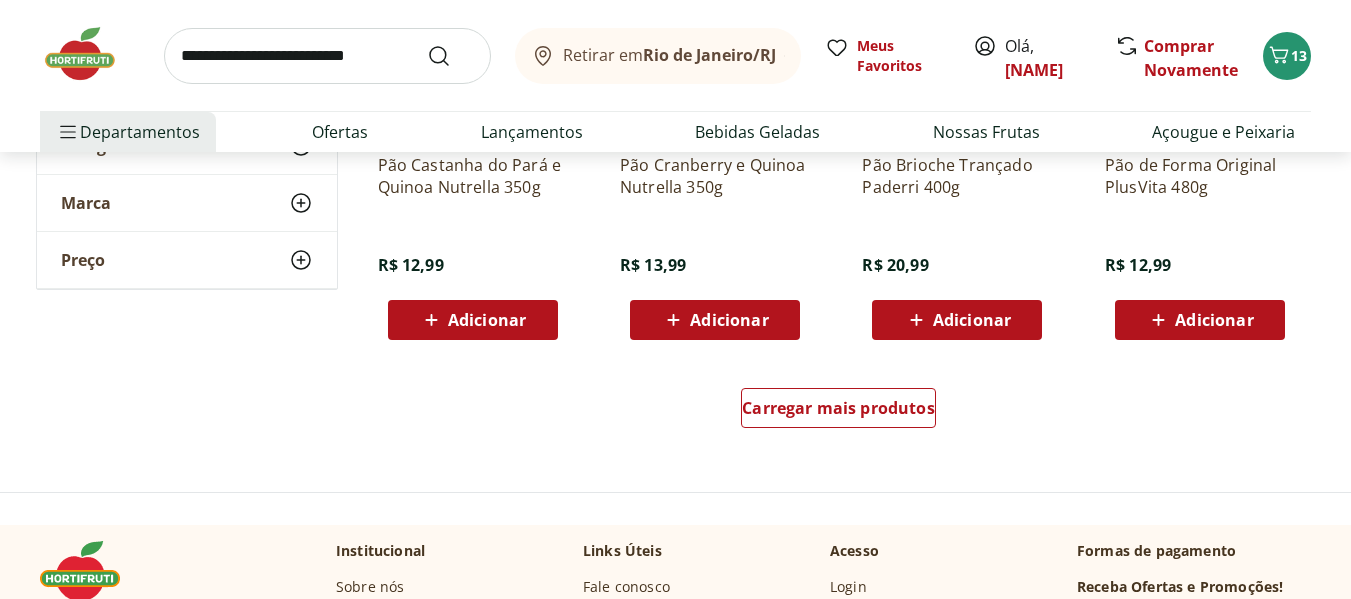 scroll, scrollTop: 1300, scrollLeft: 0, axis: vertical 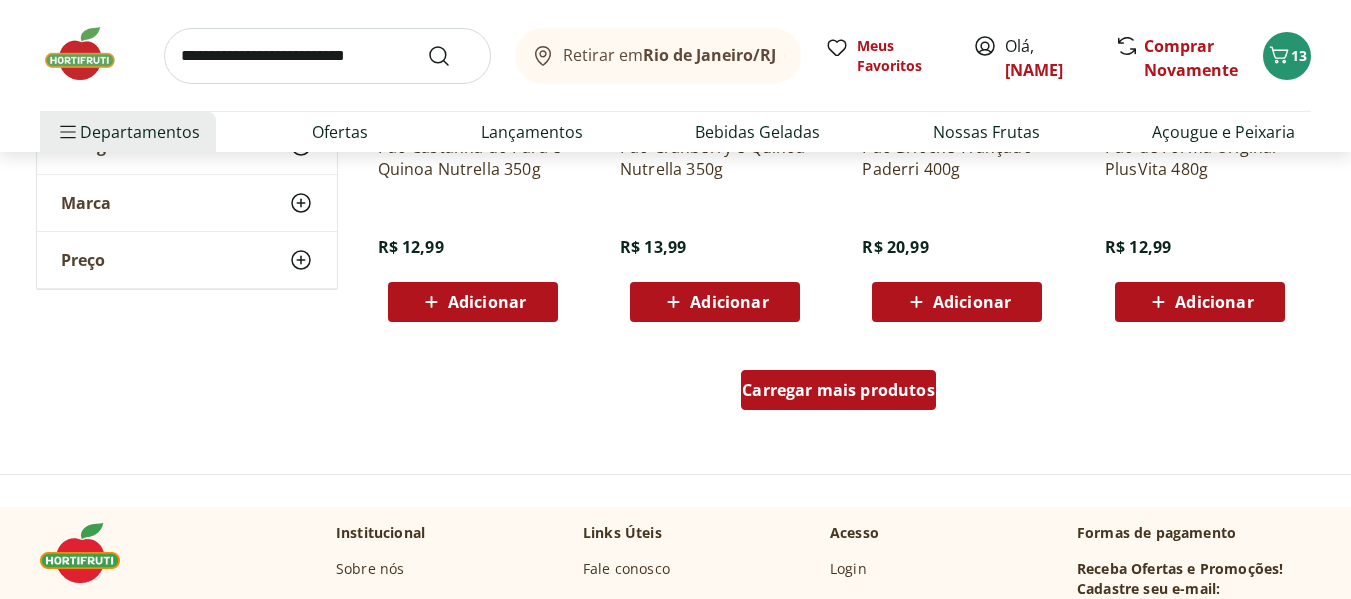 click on "Carregar mais produtos" at bounding box center (838, 390) 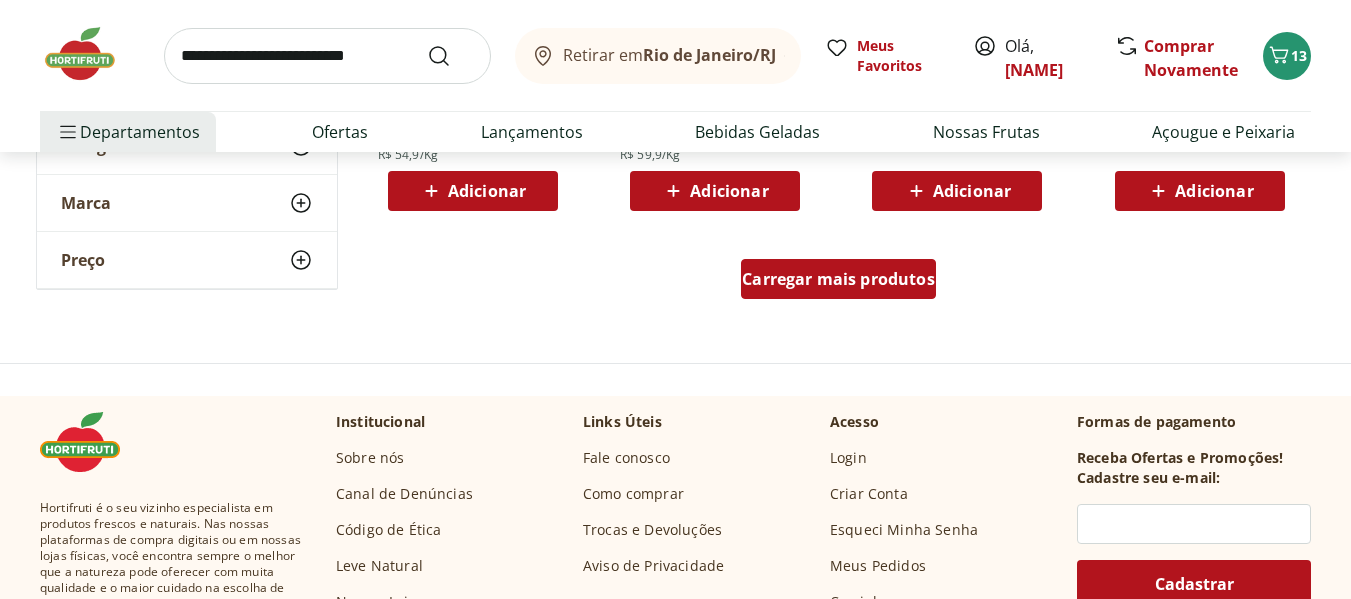 scroll, scrollTop: 2600, scrollLeft: 0, axis: vertical 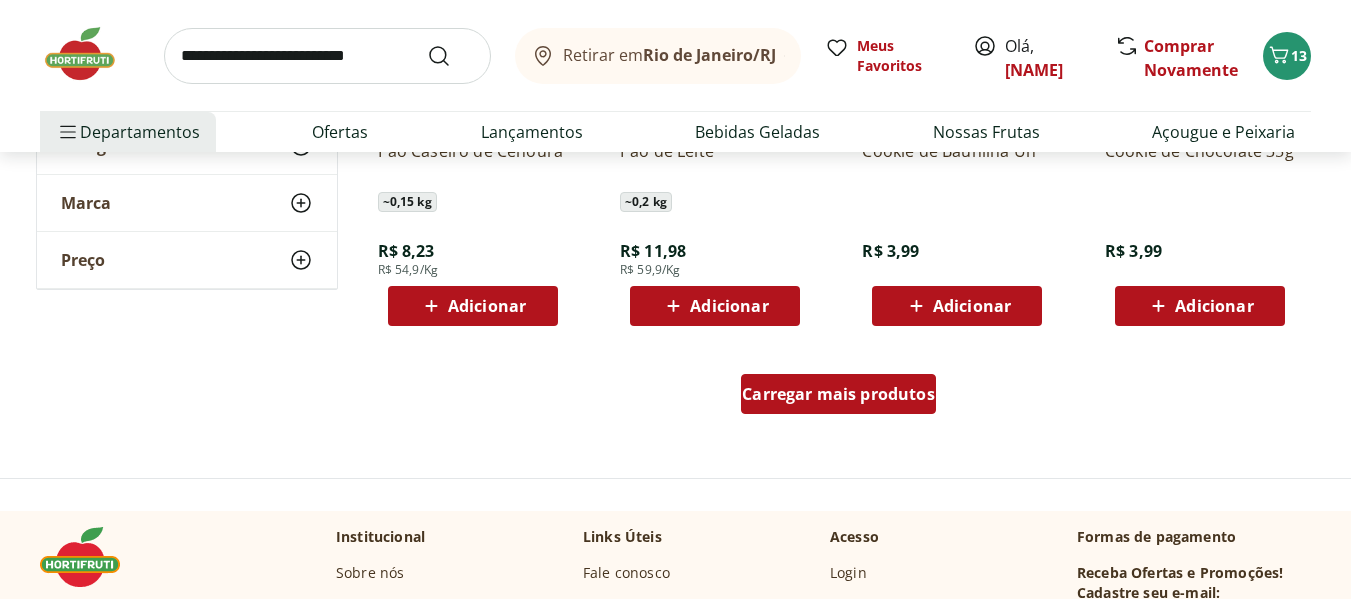 click on "Carregar mais produtos" at bounding box center (838, 394) 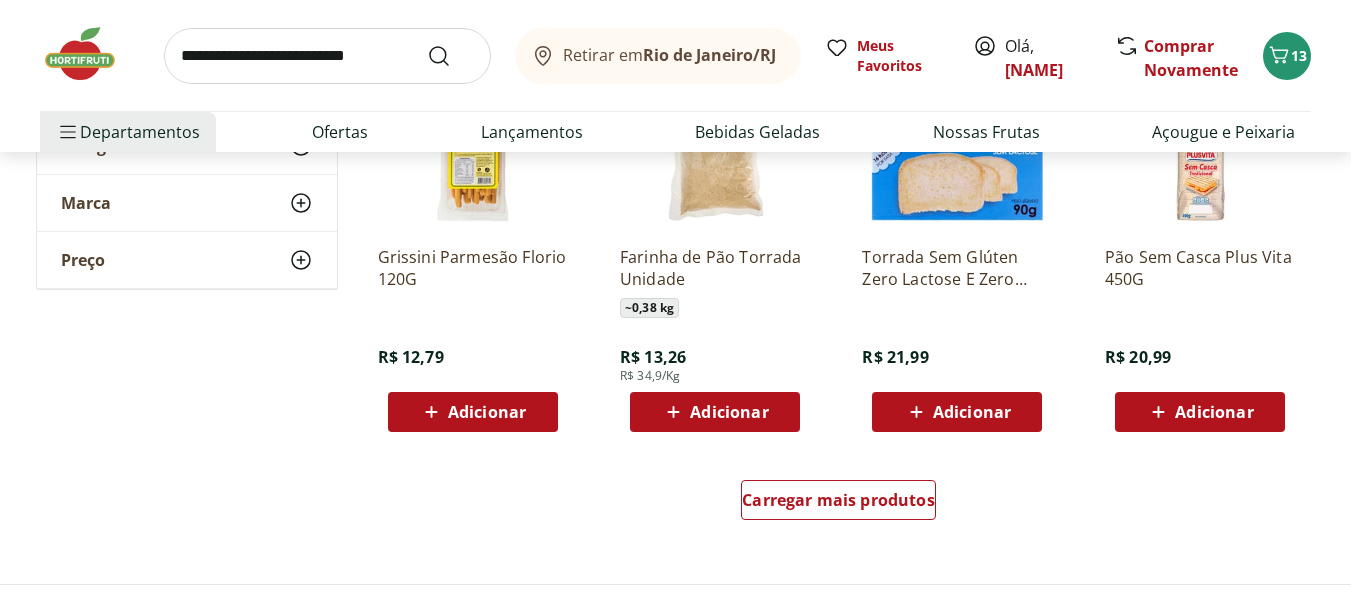 scroll, scrollTop: 3800, scrollLeft: 0, axis: vertical 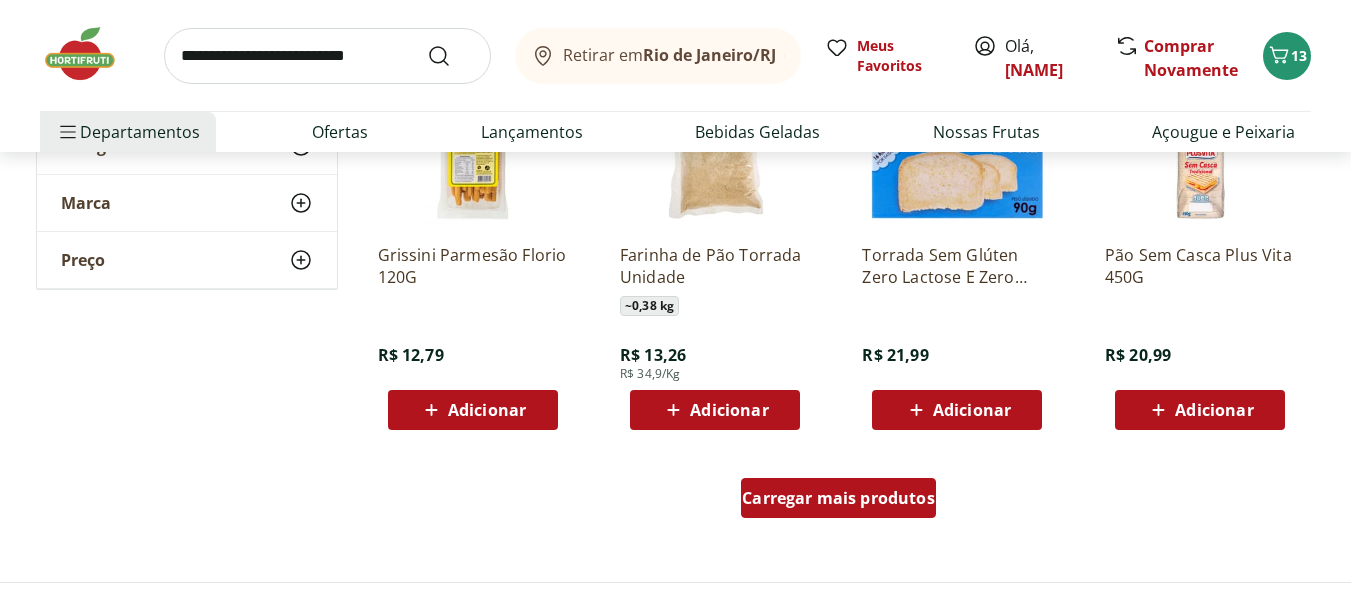 click on "Carregar mais produtos" at bounding box center [838, 498] 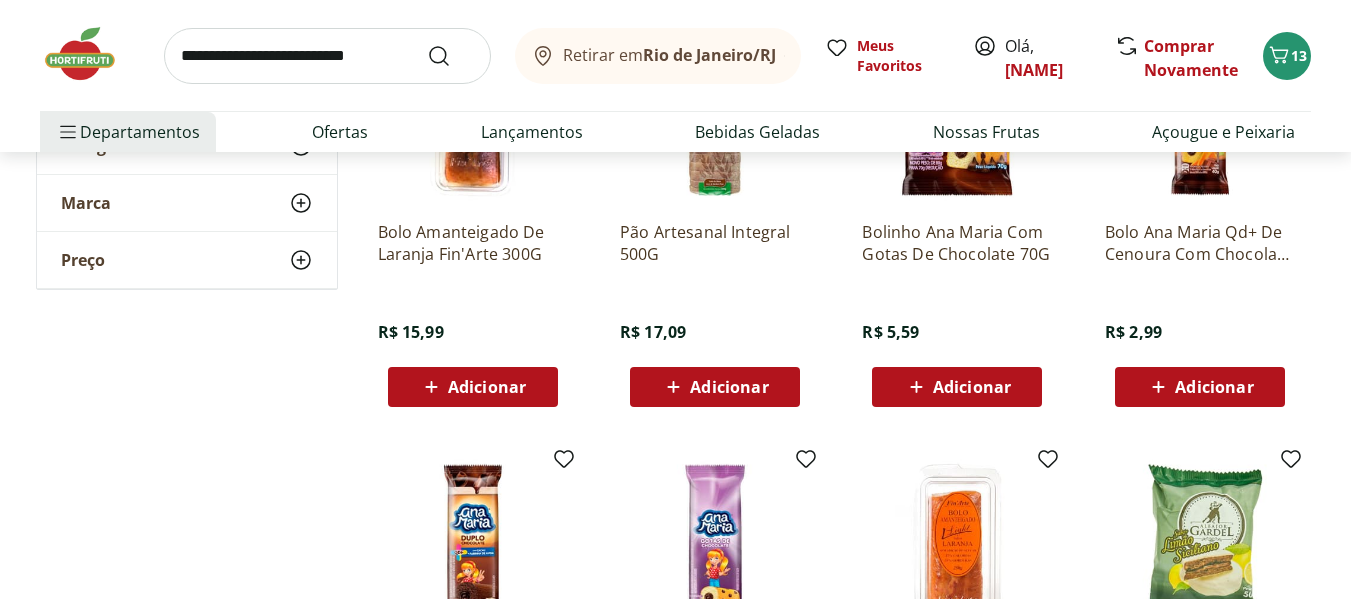 scroll, scrollTop: 4700, scrollLeft: 0, axis: vertical 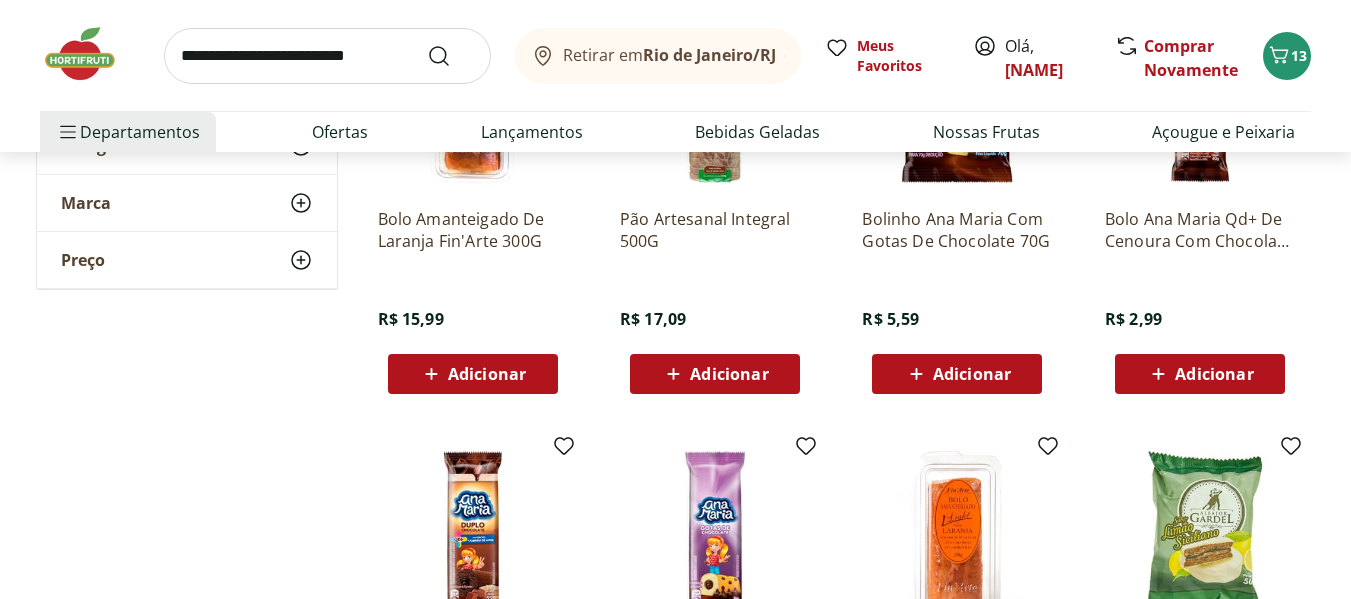 click on "Adicionar" at bounding box center [729, 374] 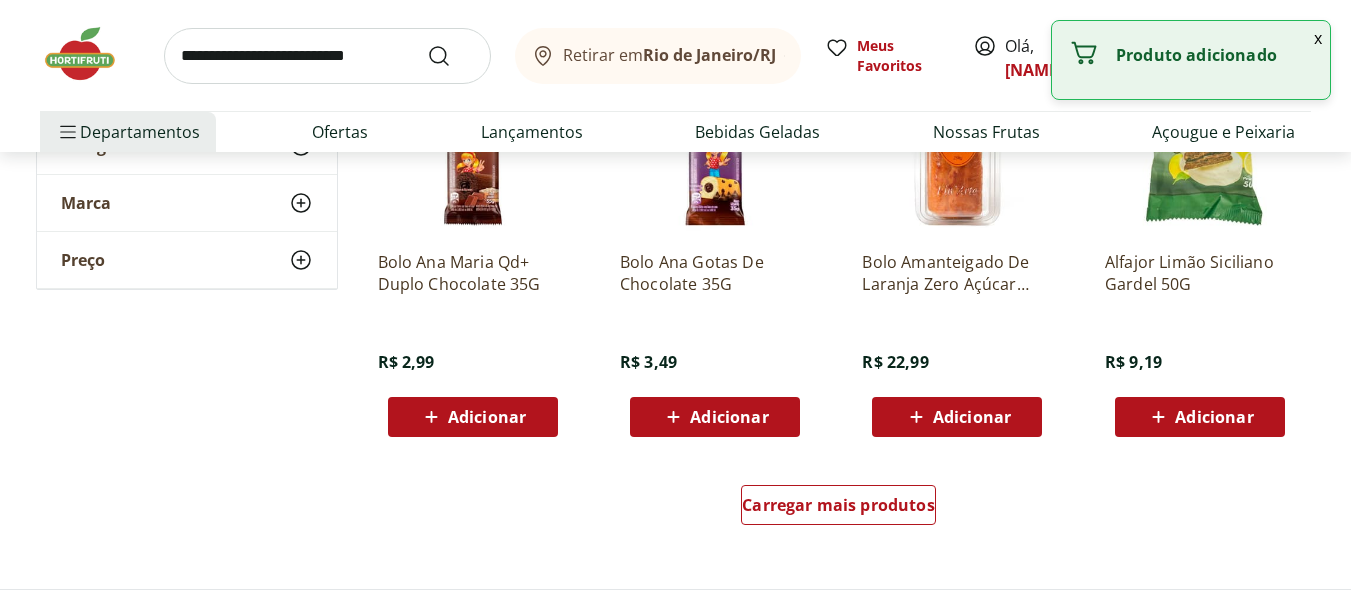 scroll, scrollTop: 5300, scrollLeft: 0, axis: vertical 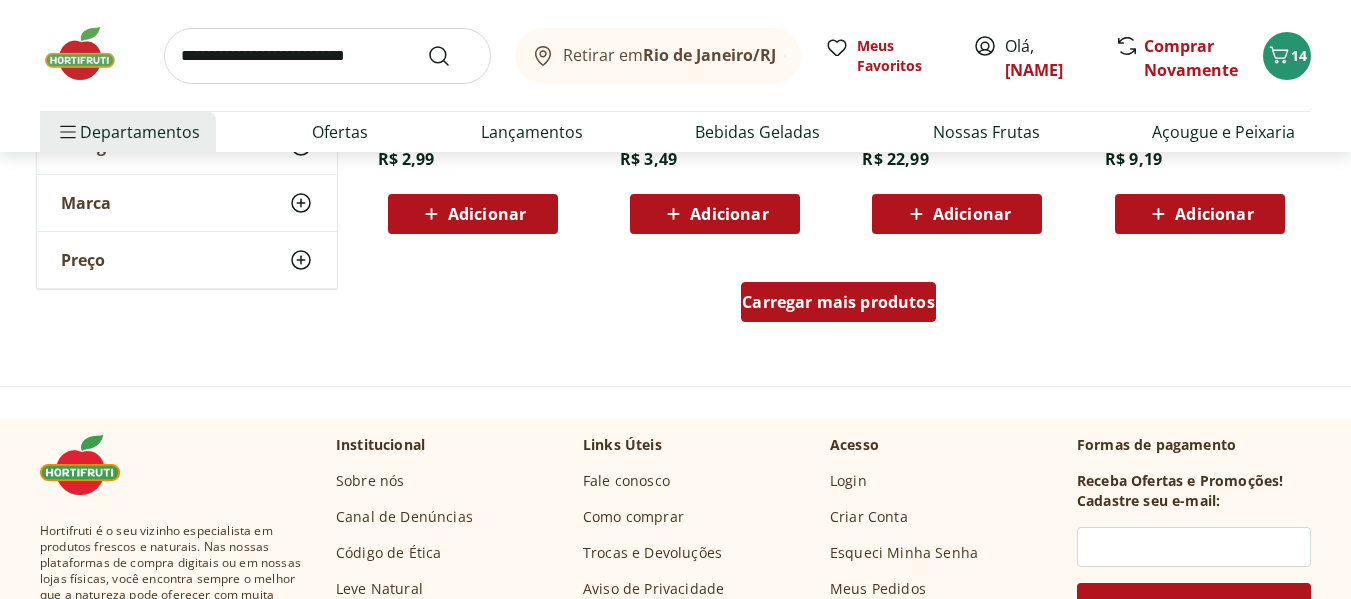 click on "Carregar mais produtos" at bounding box center [838, 302] 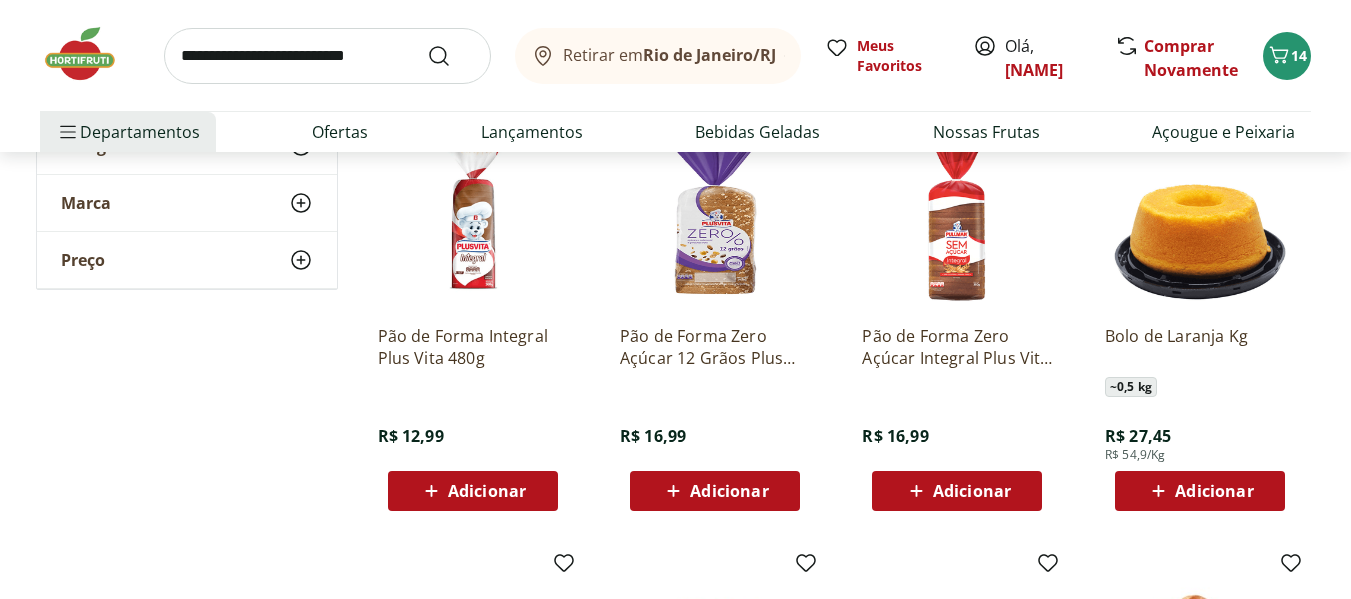 scroll, scrollTop: 1500, scrollLeft: 0, axis: vertical 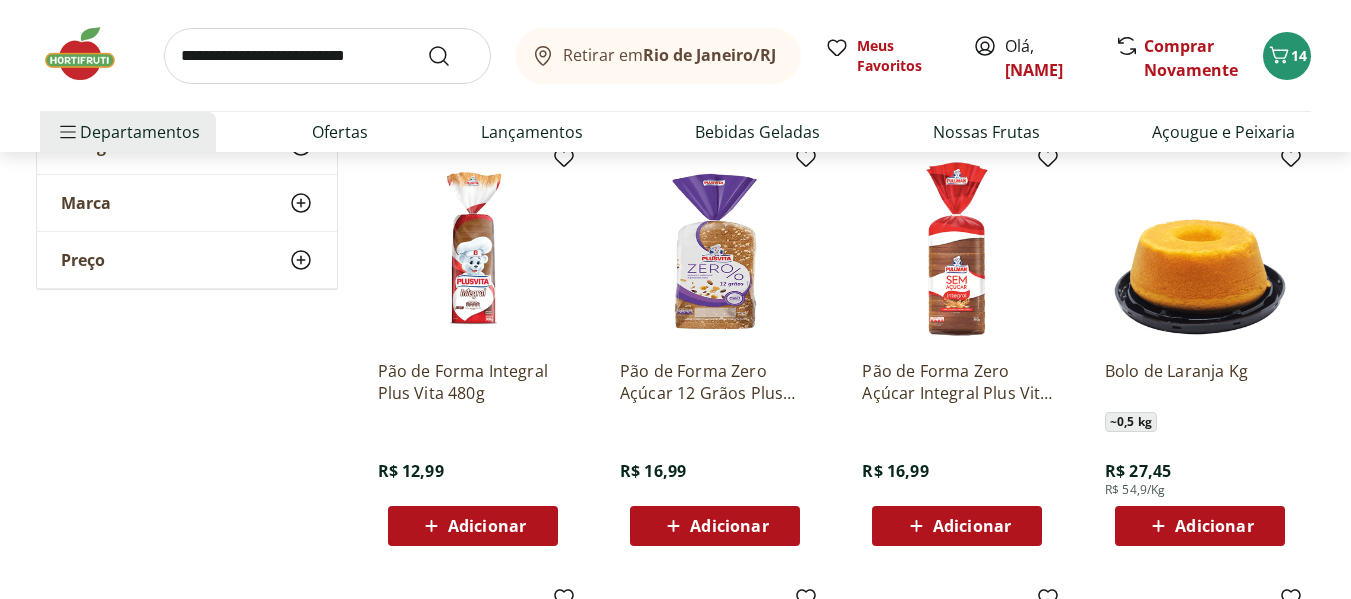 click on "Adicionar" at bounding box center (729, 526) 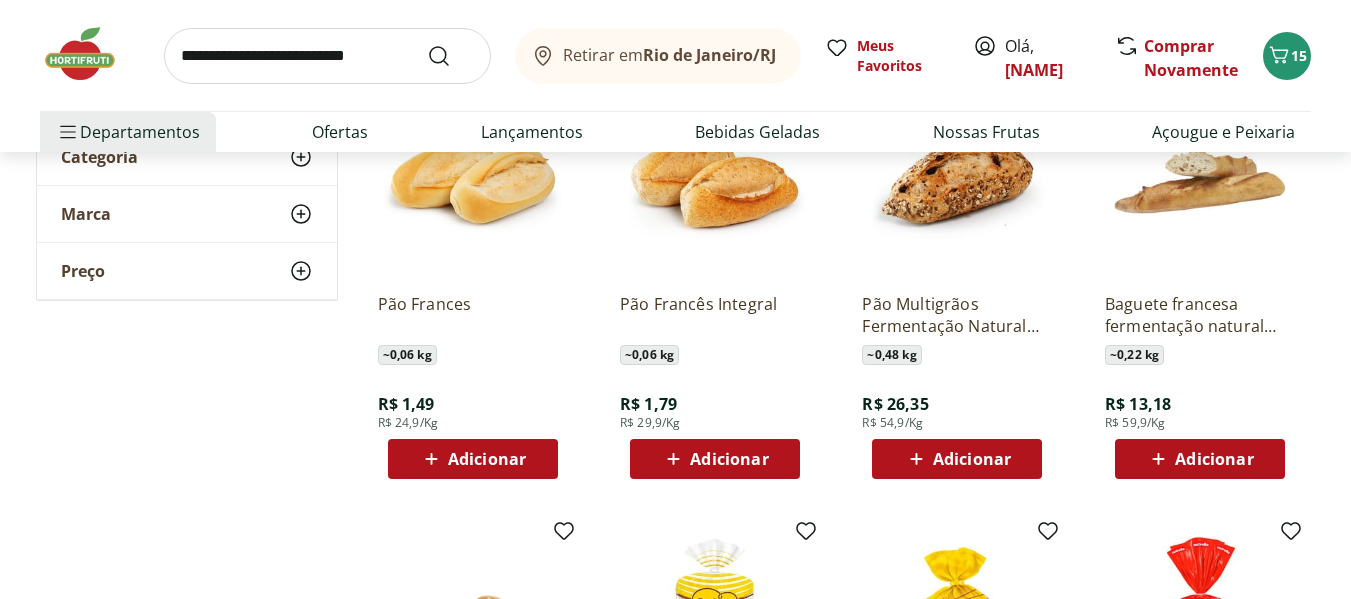 scroll, scrollTop: 0, scrollLeft: 0, axis: both 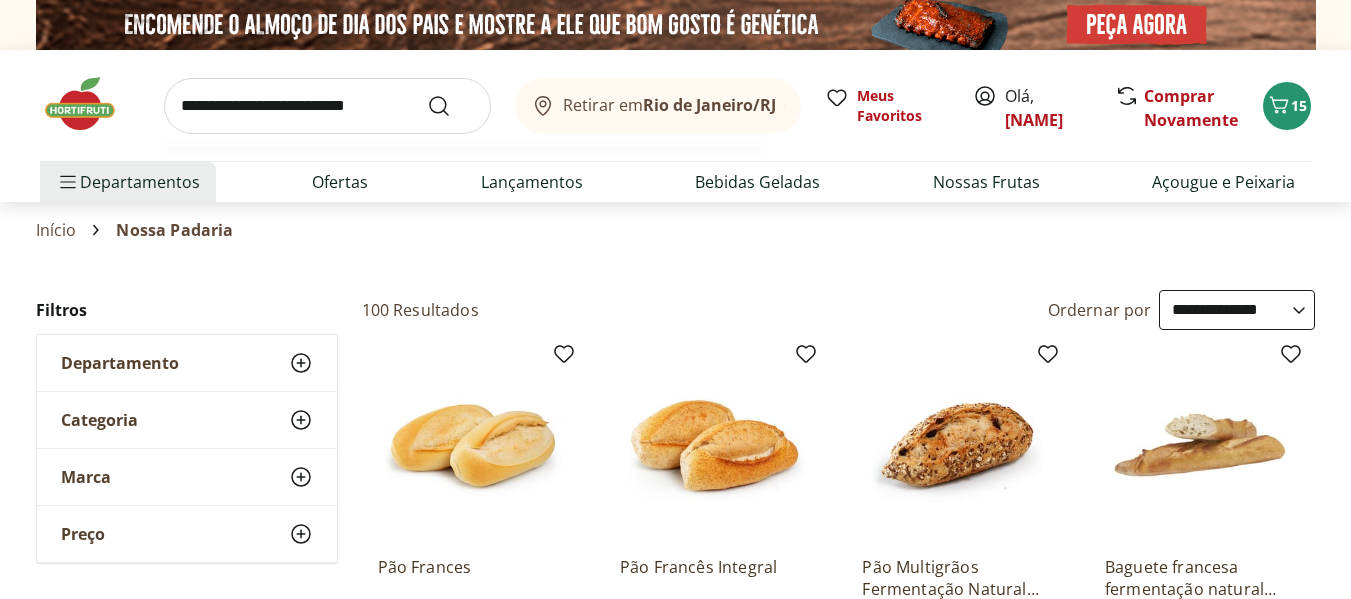 click at bounding box center (327, 106) 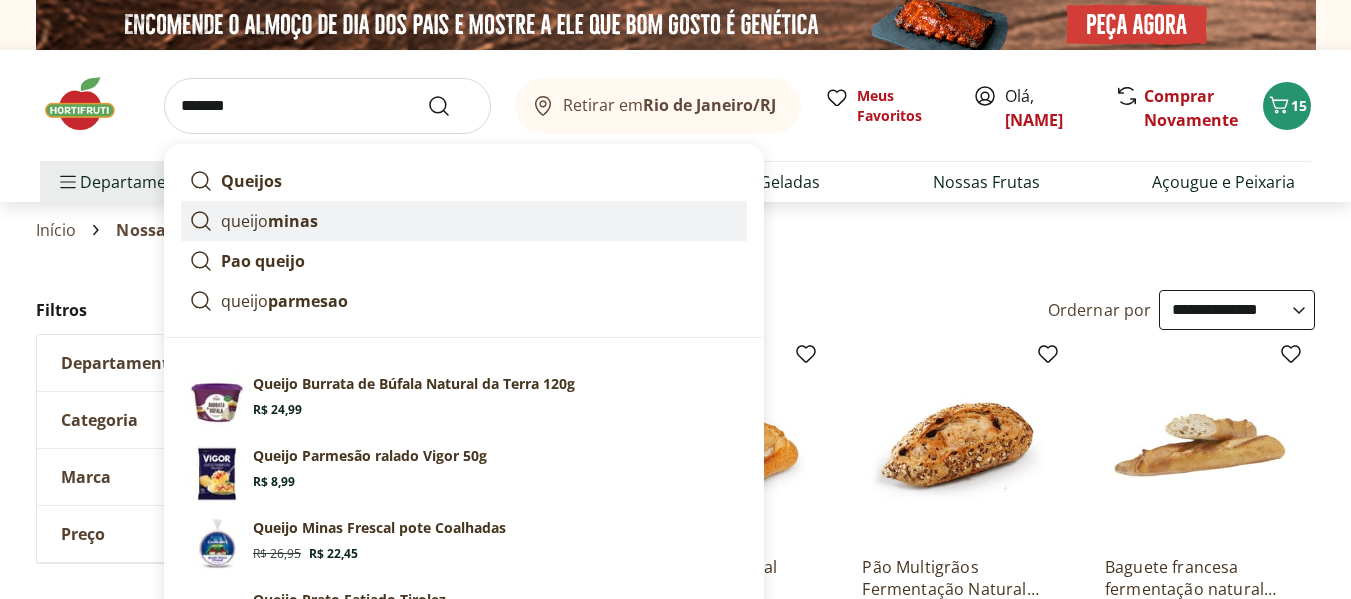 click on "minas" at bounding box center (293, 221) 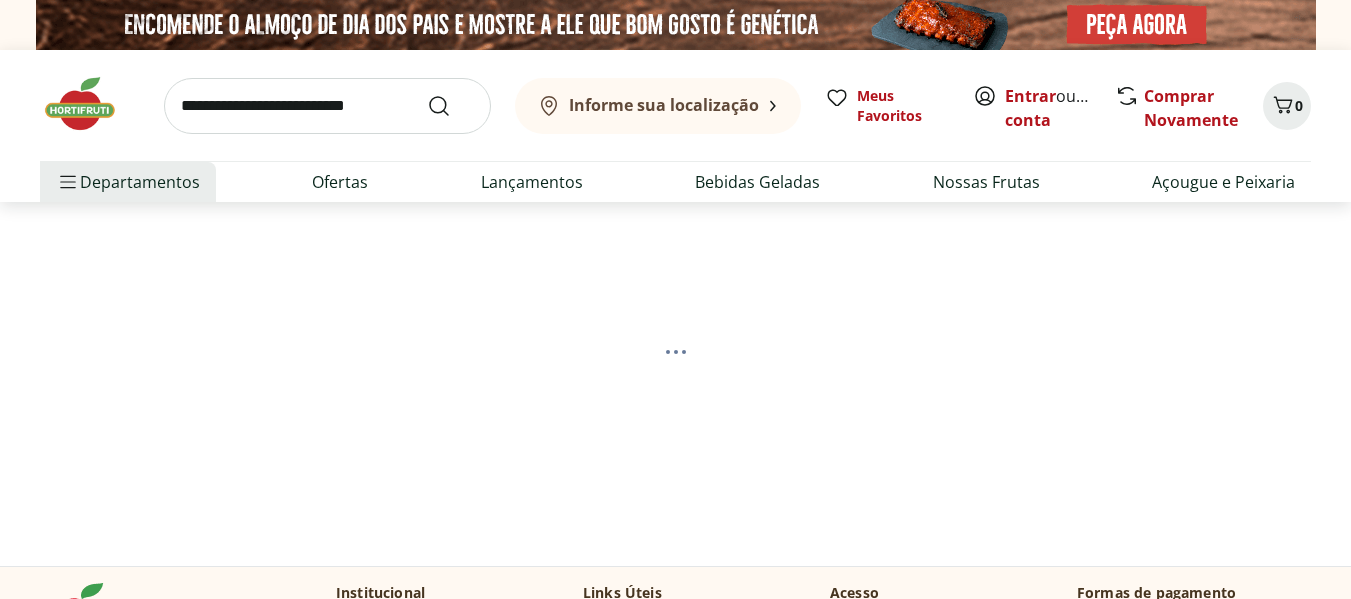 scroll, scrollTop: 0, scrollLeft: 0, axis: both 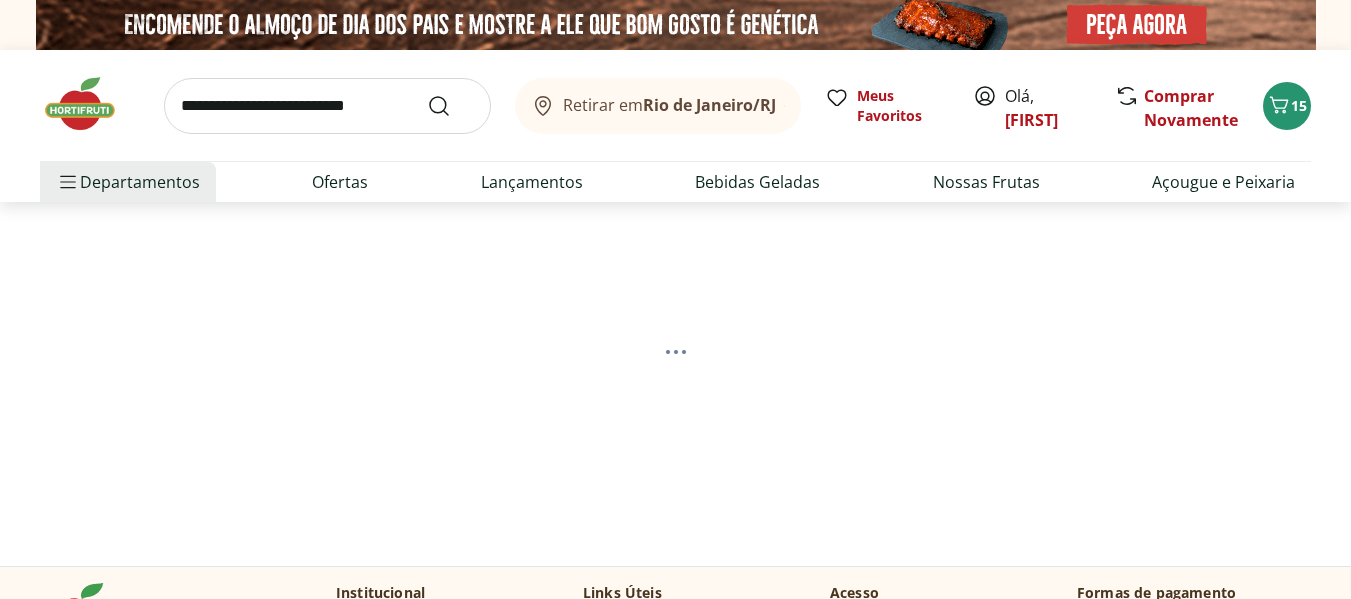 select on "**********" 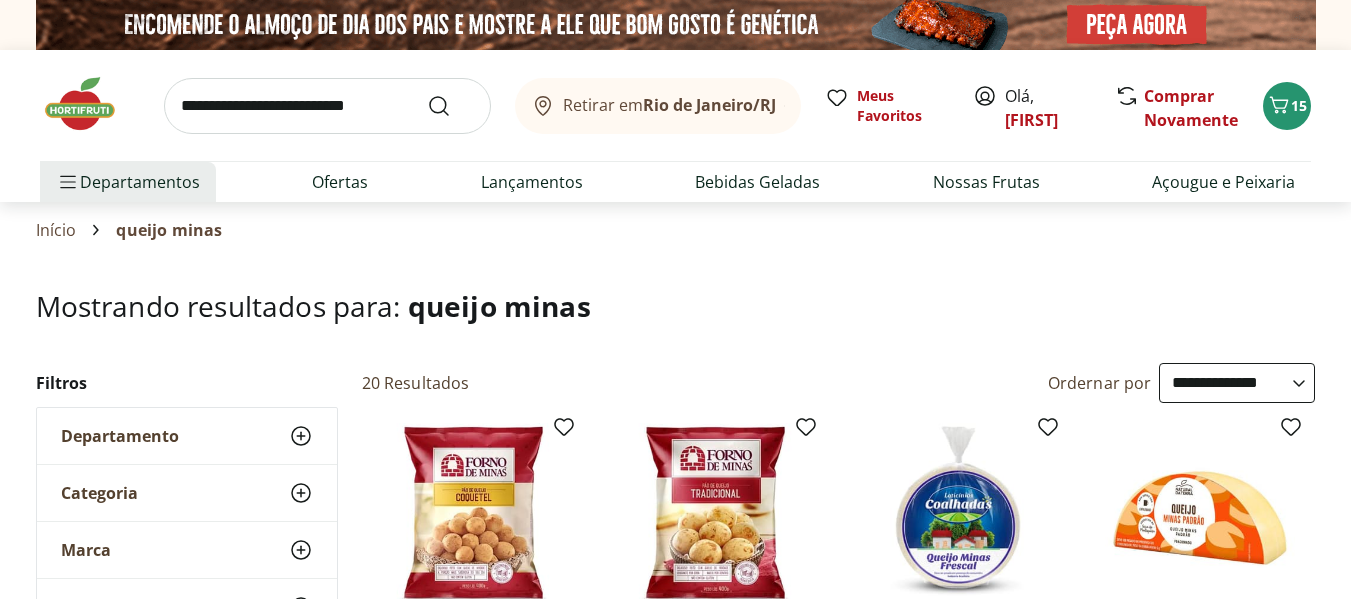 scroll, scrollTop: 300, scrollLeft: 0, axis: vertical 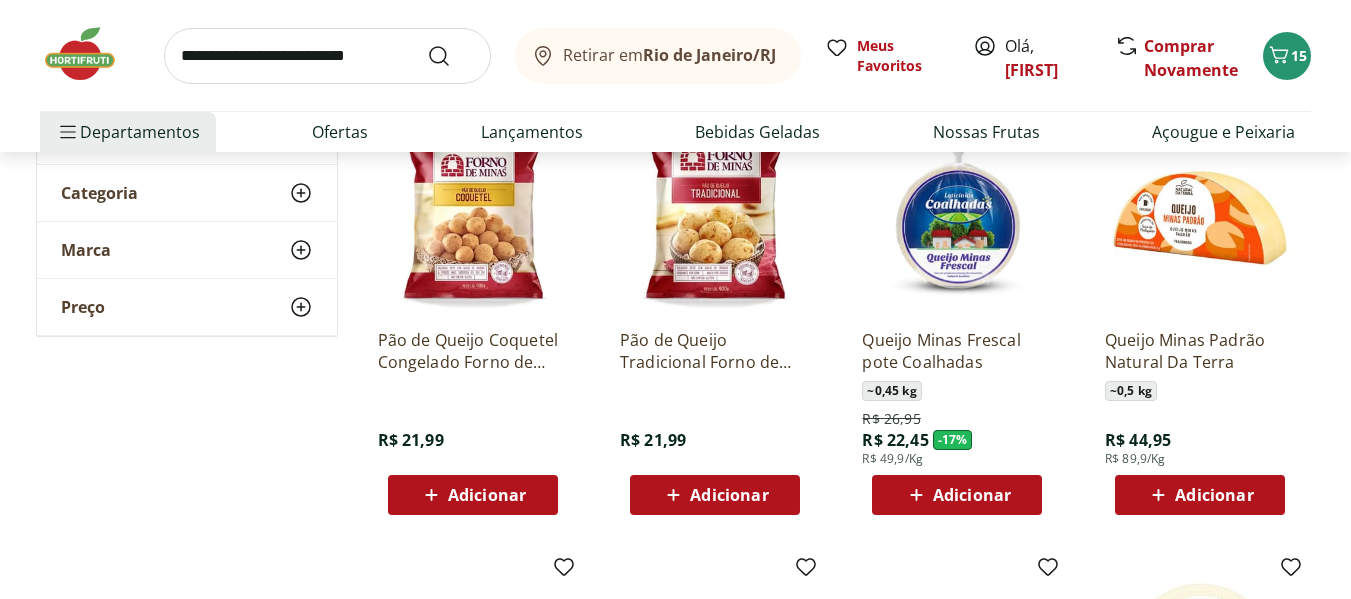 click on "Adicionar" at bounding box center [972, 495] 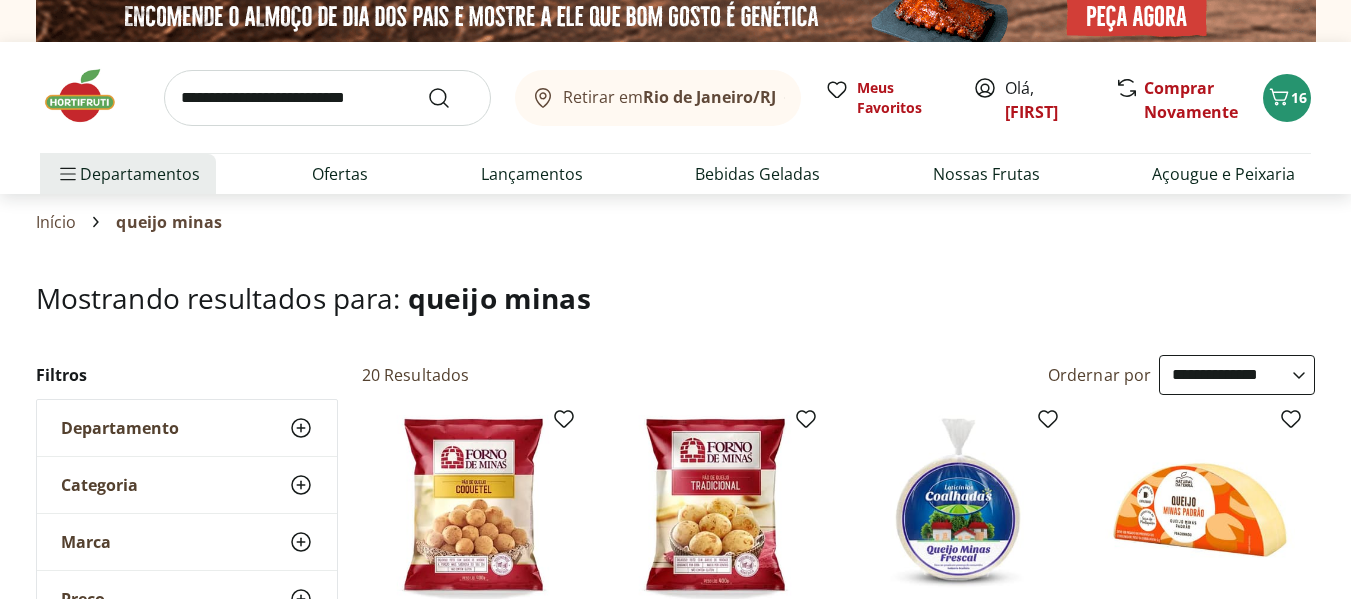 scroll, scrollTop: 0, scrollLeft: 0, axis: both 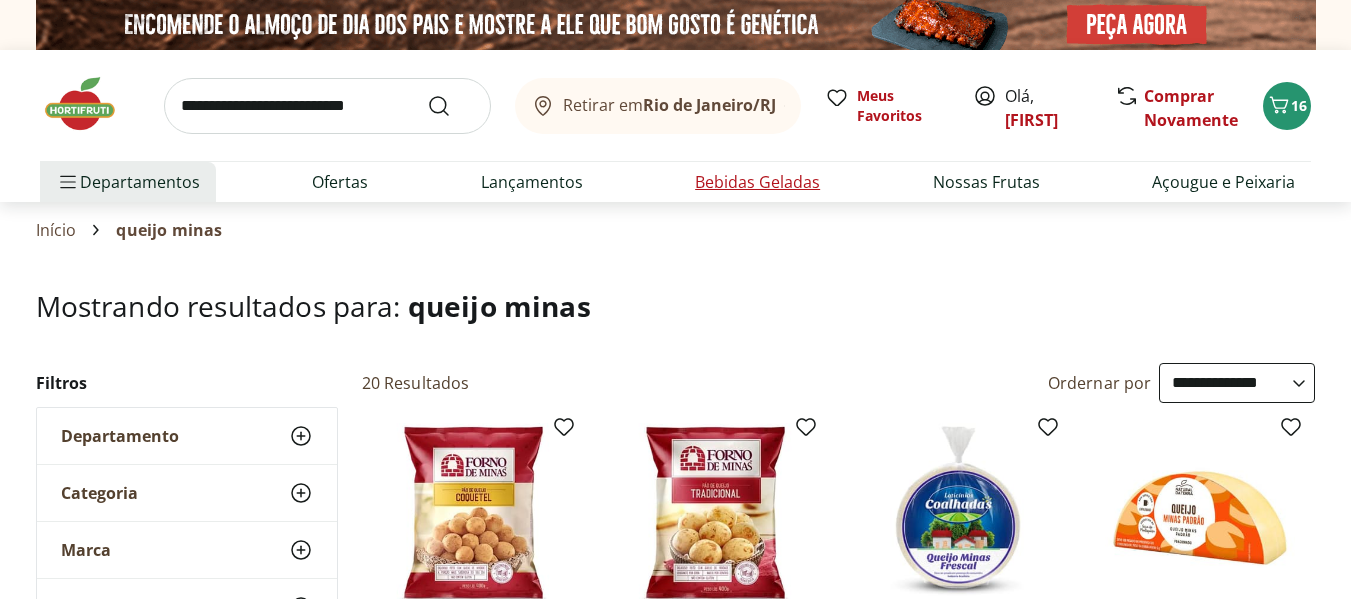 click on "Bebidas Geladas" at bounding box center [757, 182] 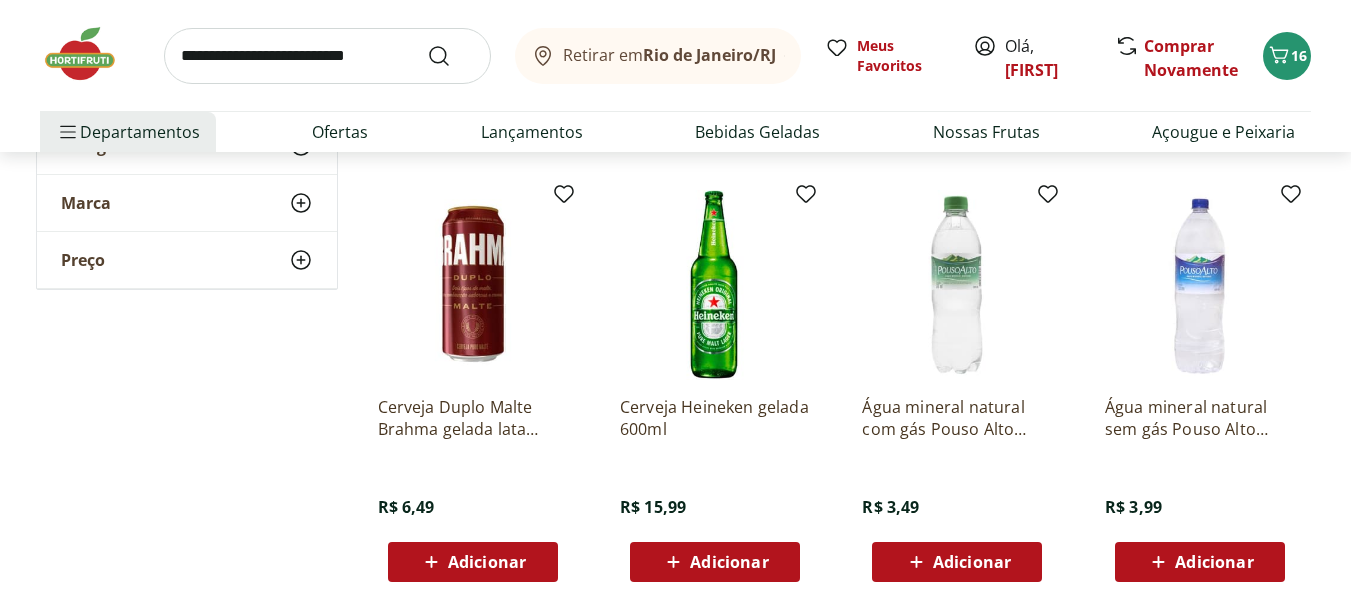 scroll, scrollTop: 500, scrollLeft: 0, axis: vertical 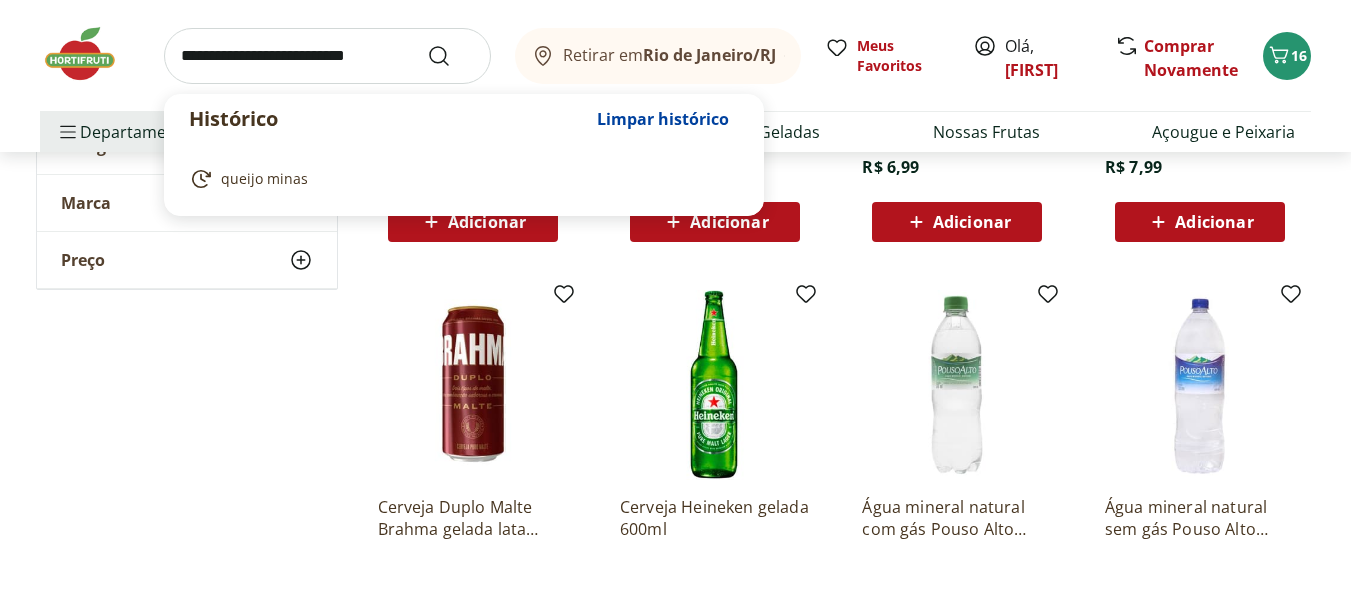 click at bounding box center [327, 56] 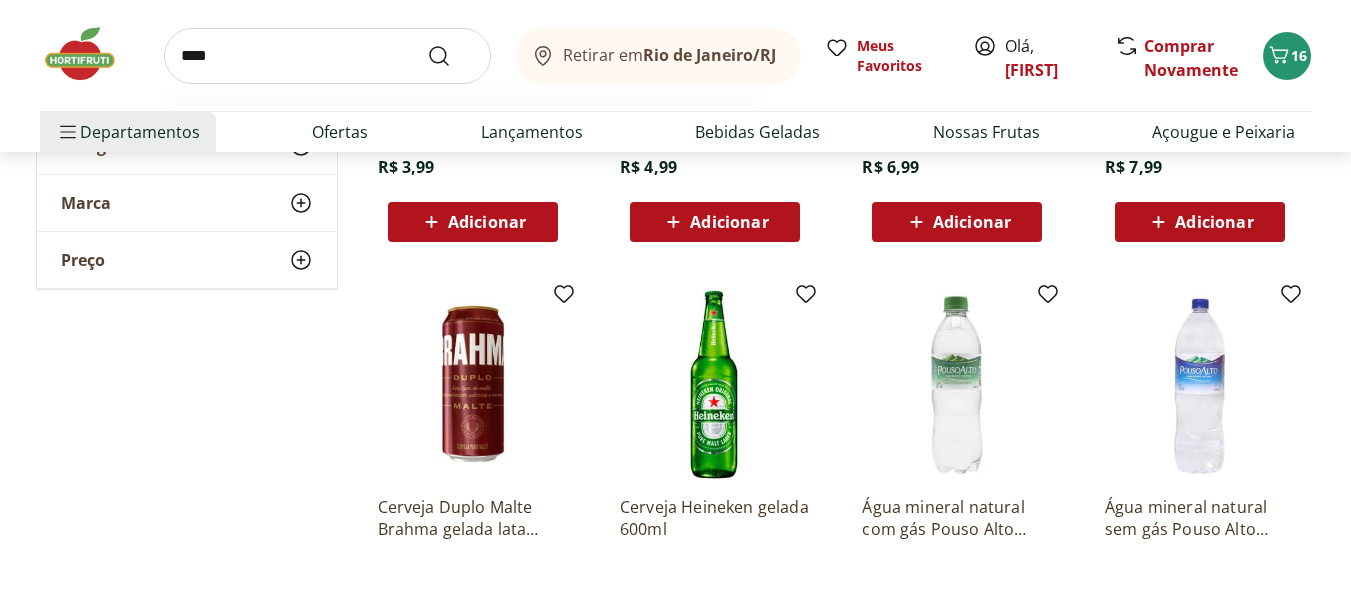 type on "****" 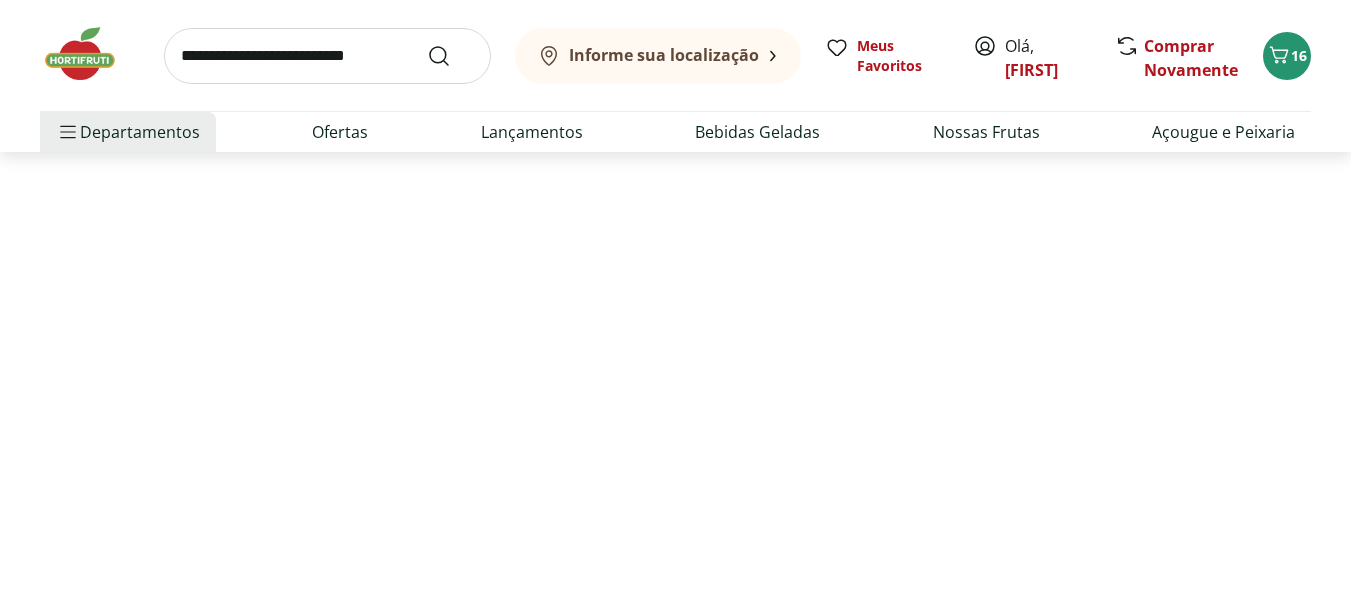 scroll, scrollTop: 0, scrollLeft: 0, axis: both 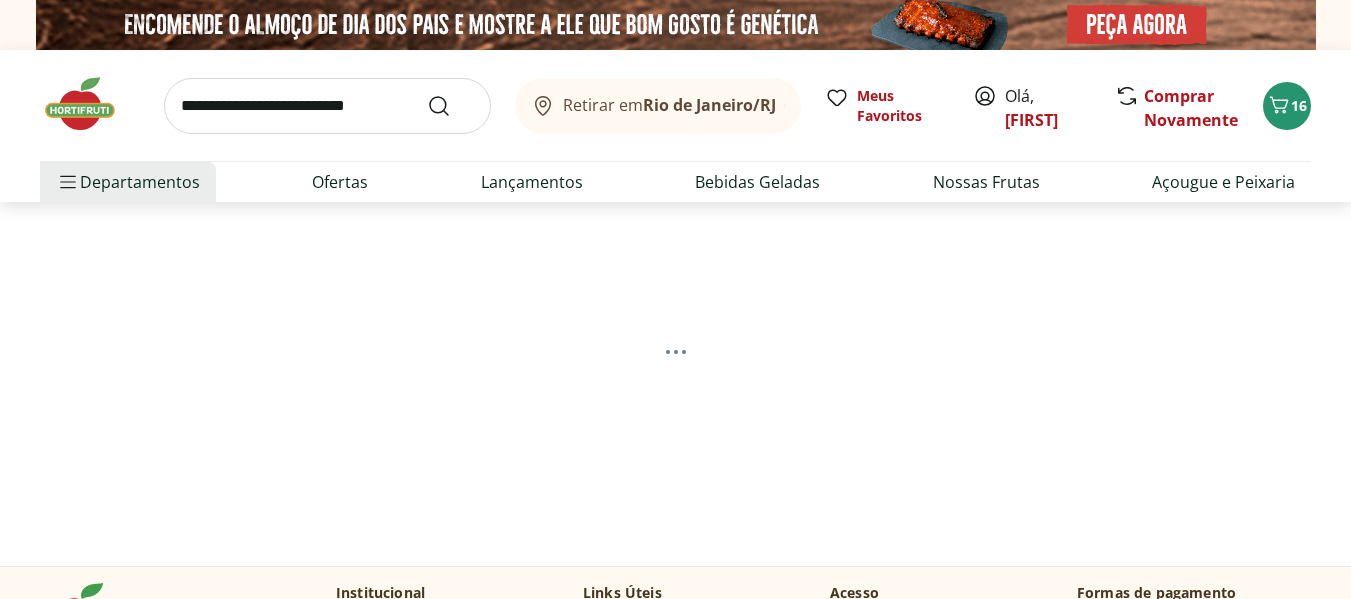select on "**********" 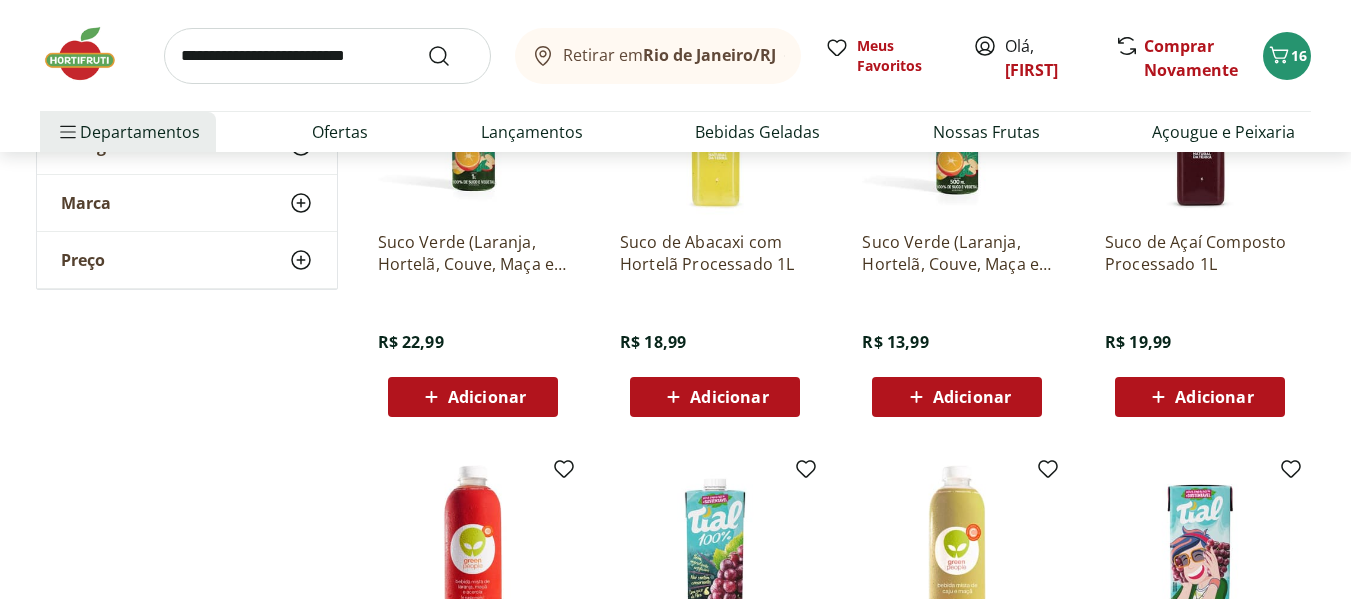 scroll, scrollTop: 400, scrollLeft: 0, axis: vertical 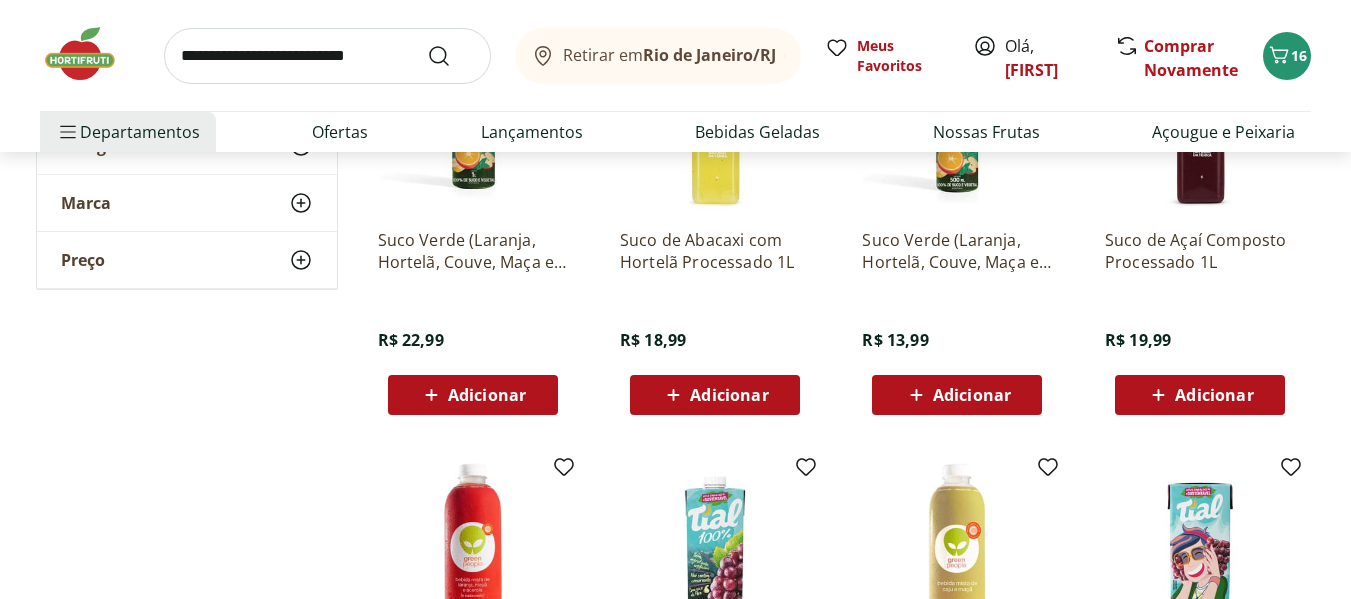 click on "Adicionar" at bounding box center (1214, 395) 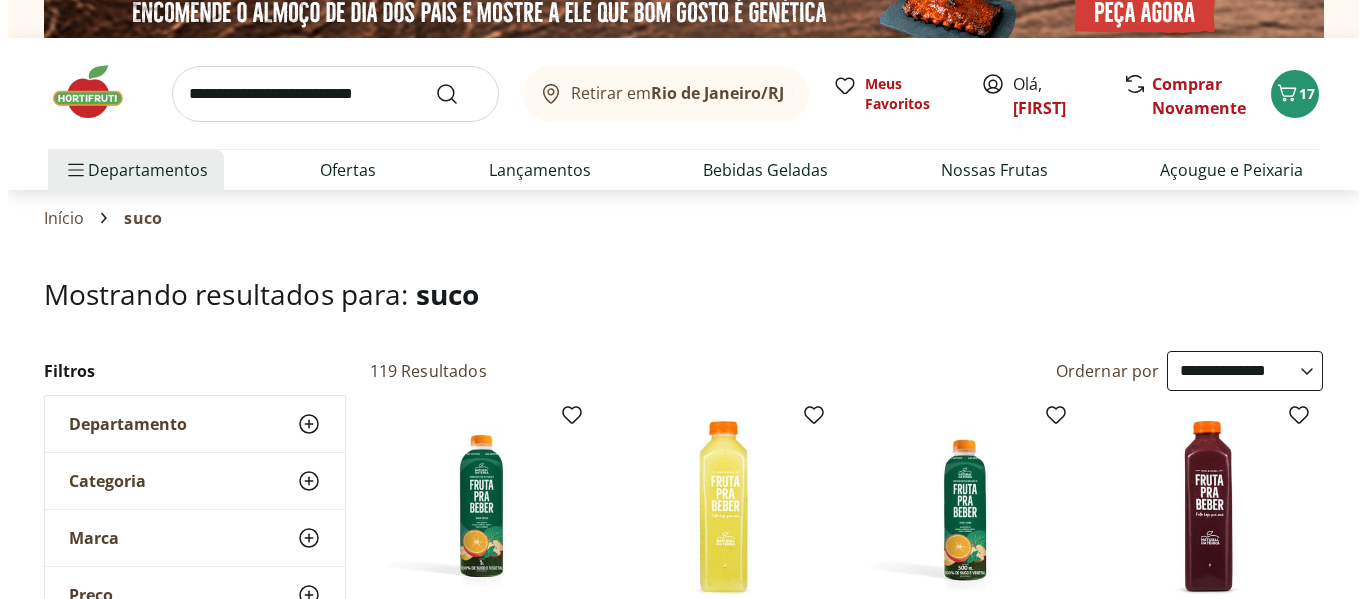 scroll, scrollTop: 0, scrollLeft: 0, axis: both 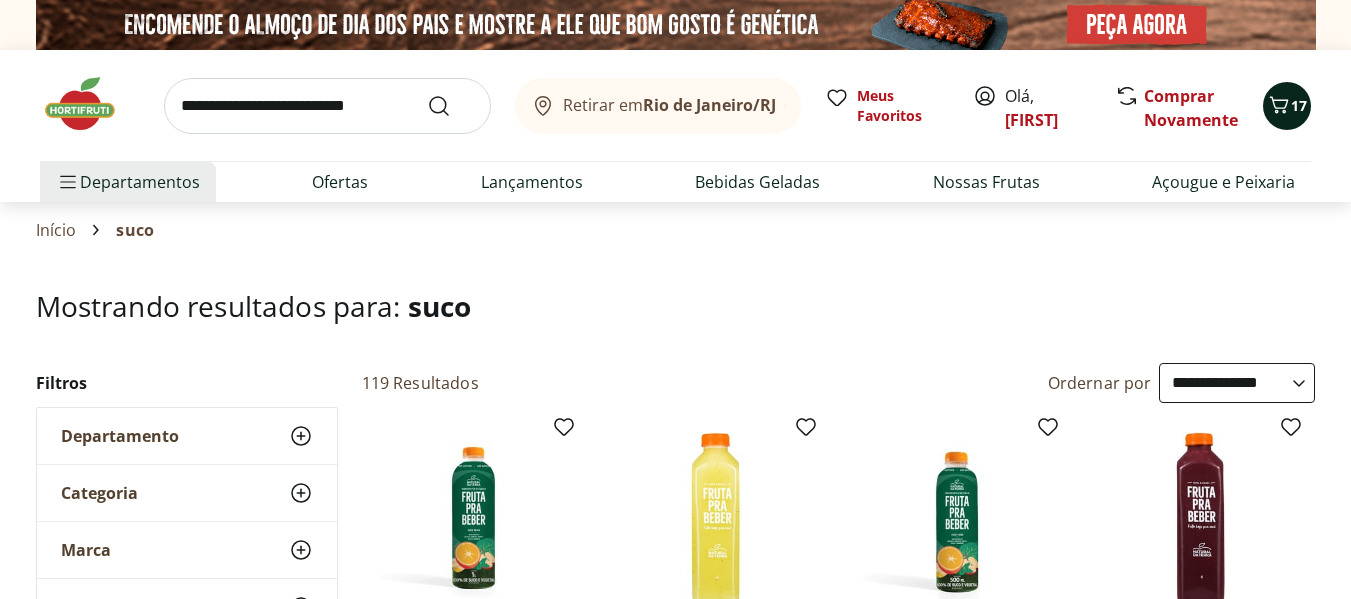 click 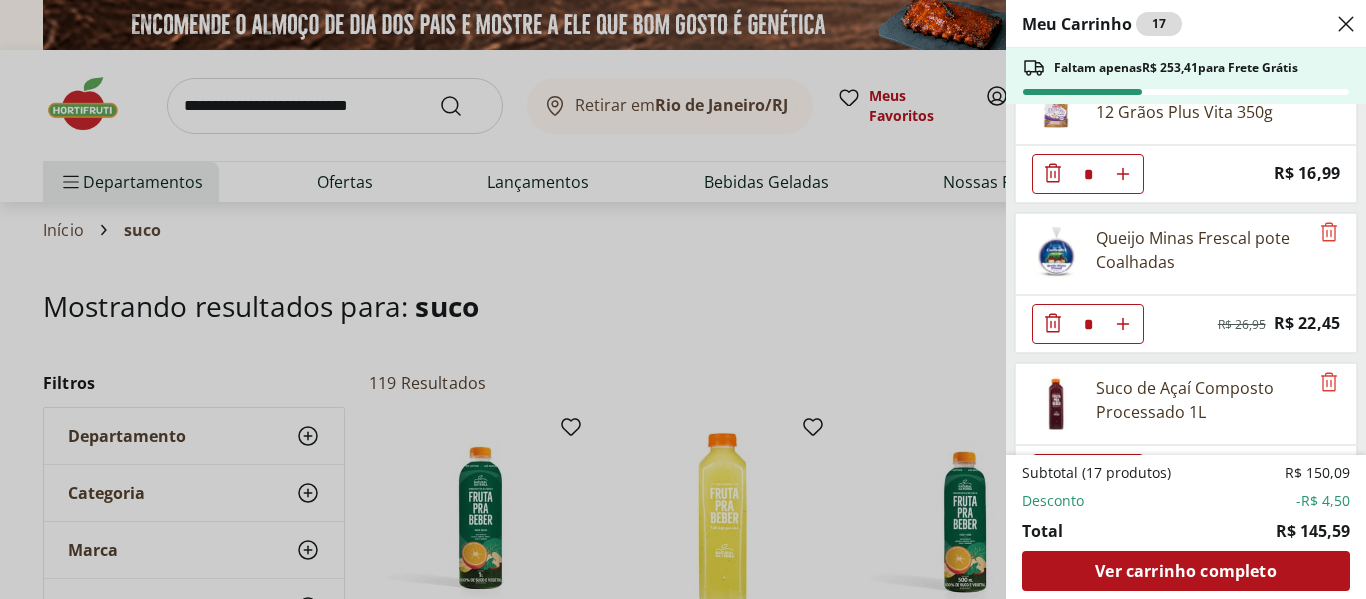 scroll, scrollTop: 1157, scrollLeft: 0, axis: vertical 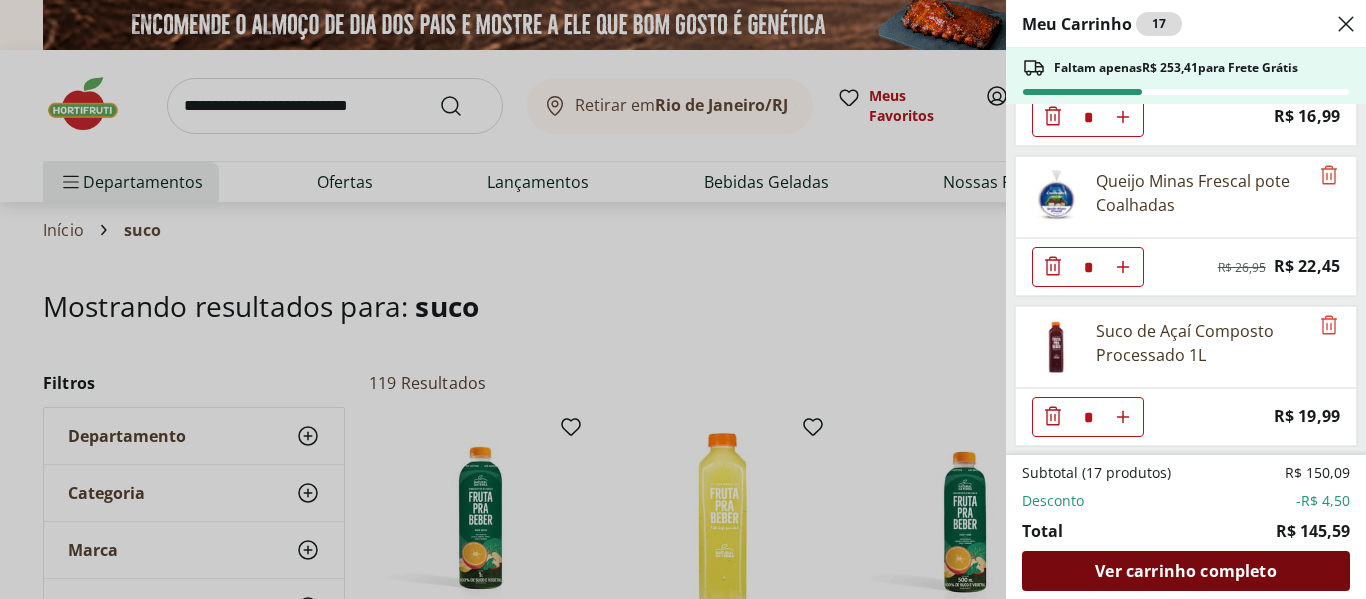 click on "Ver carrinho completo" at bounding box center [1185, 571] 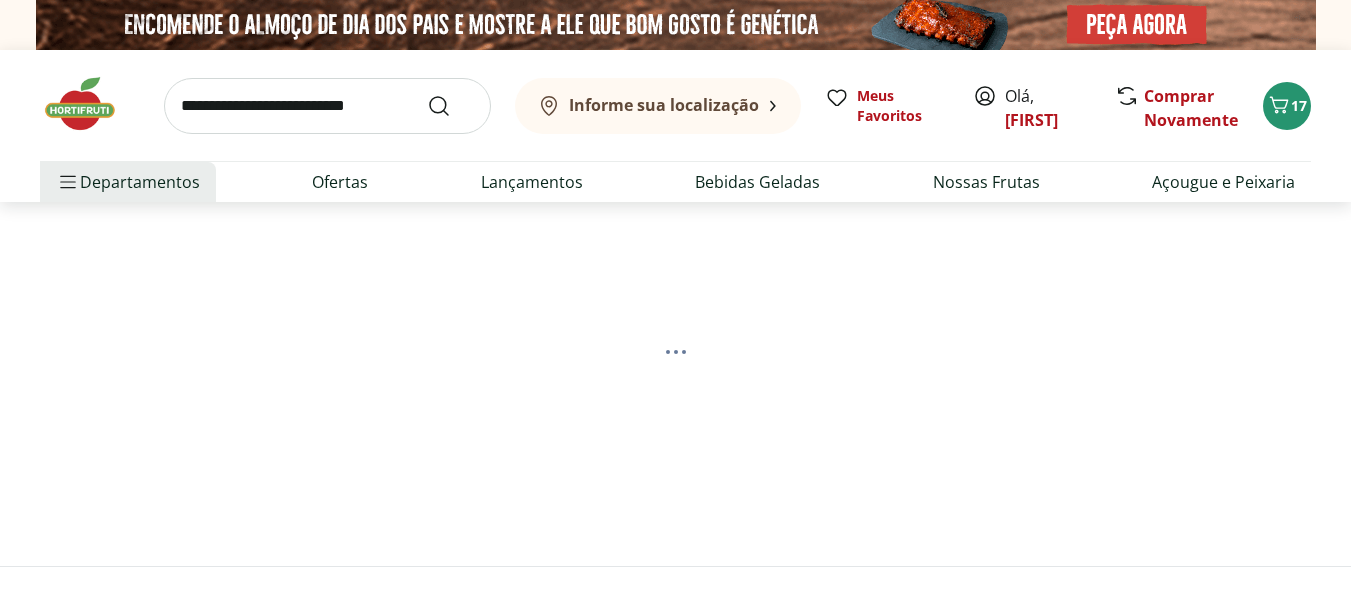scroll, scrollTop: 0, scrollLeft: 0, axis: both 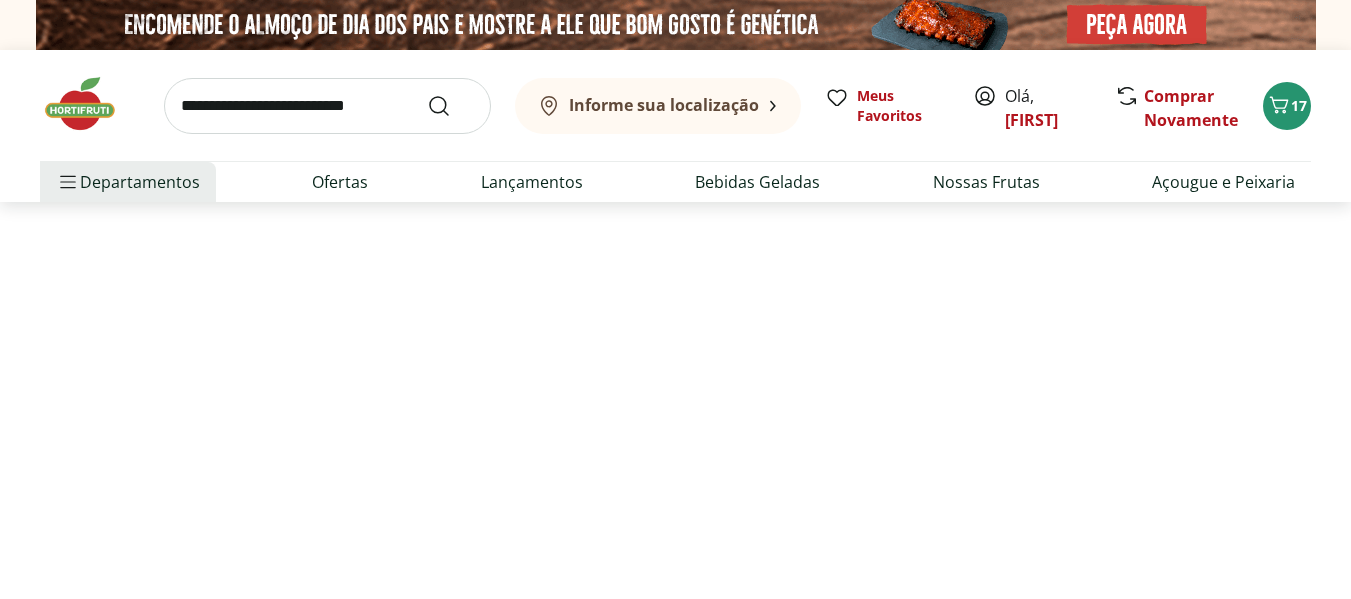 select on "**********" 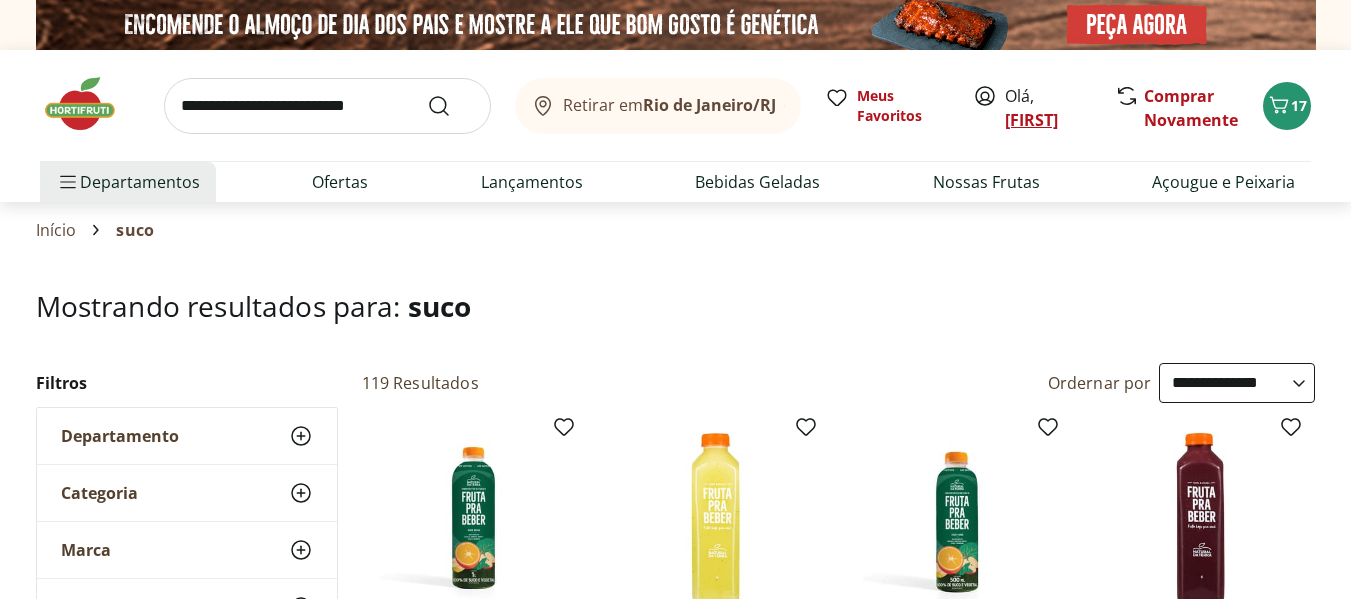 click on "[FIRST]" at bounding box center (1031, 120) 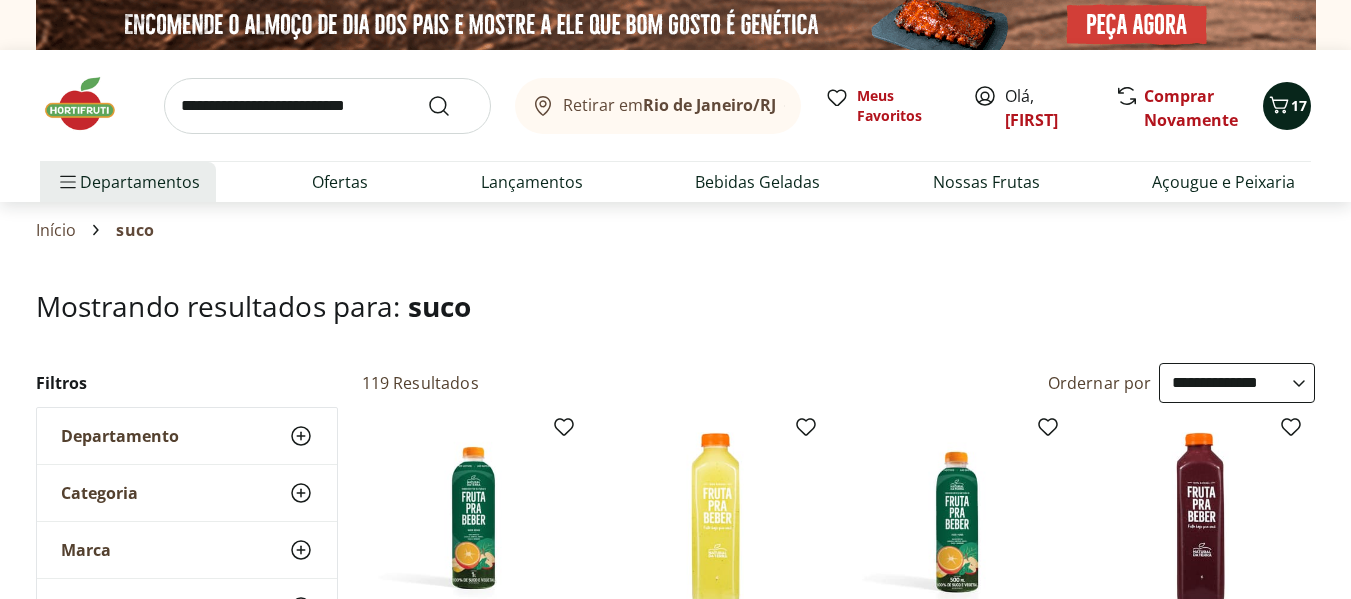 click 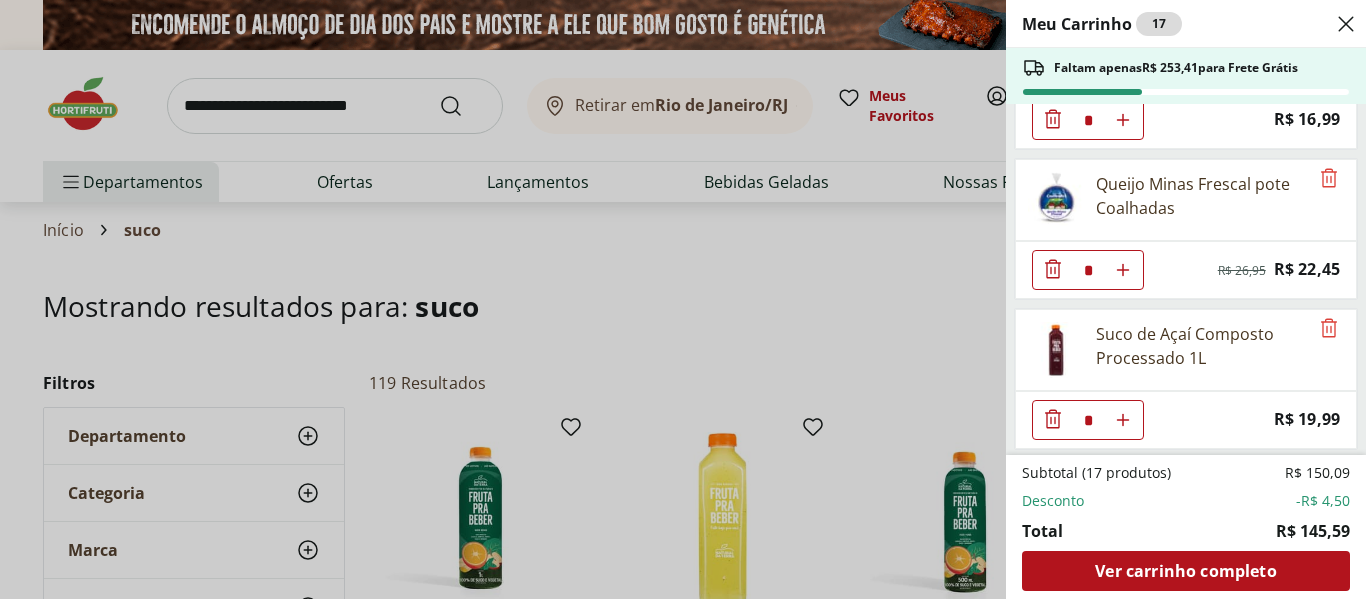 scroll, scrollTop: 1157, scrollLeft: 0, axis: vertical 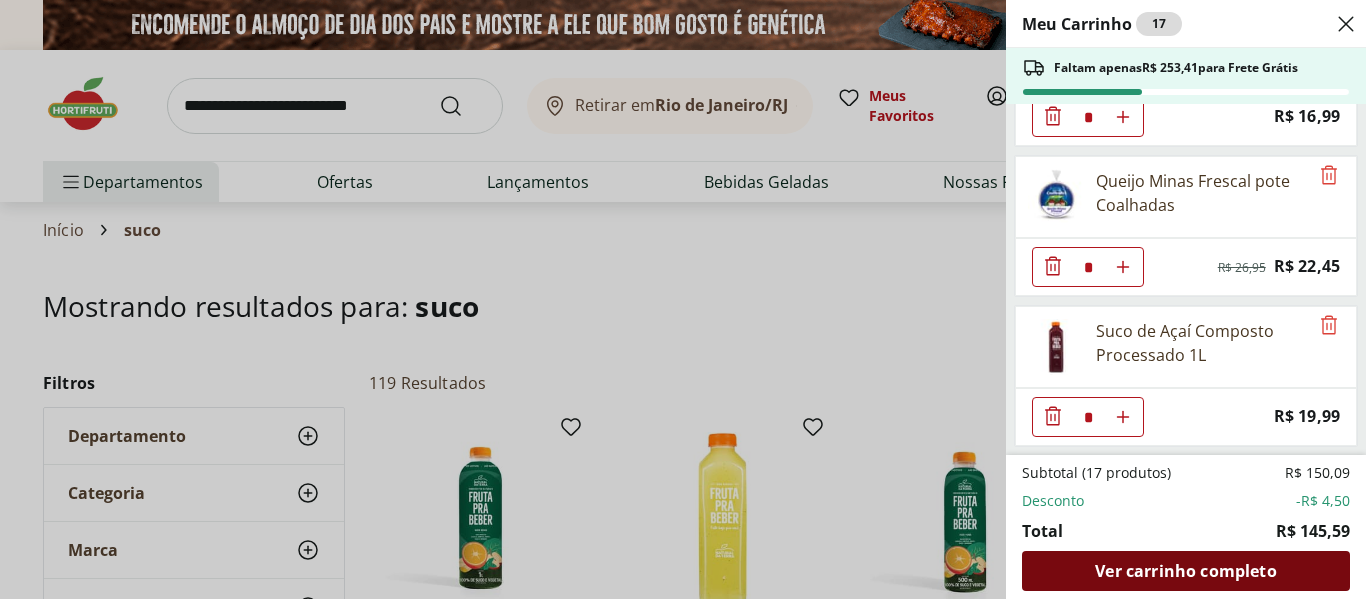 click on "Ver carrinho completo" at bounding box center (1185, 571) 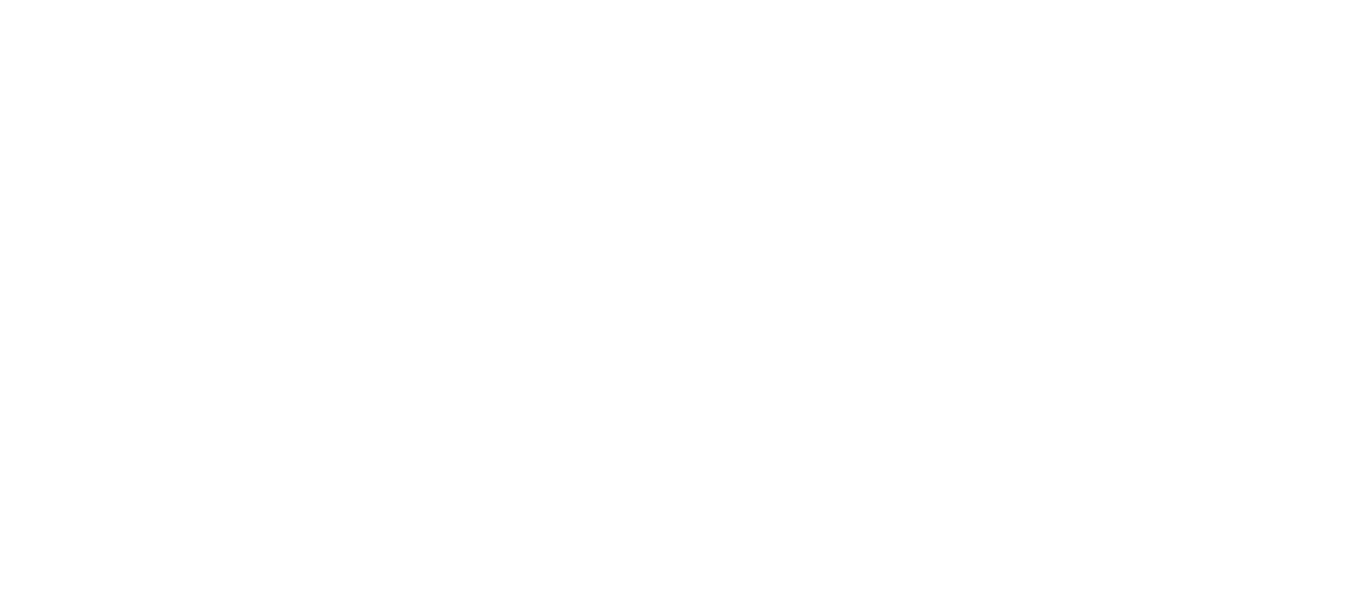 scroll, scrollTop: 0, scrollLeft: 0, axis: both 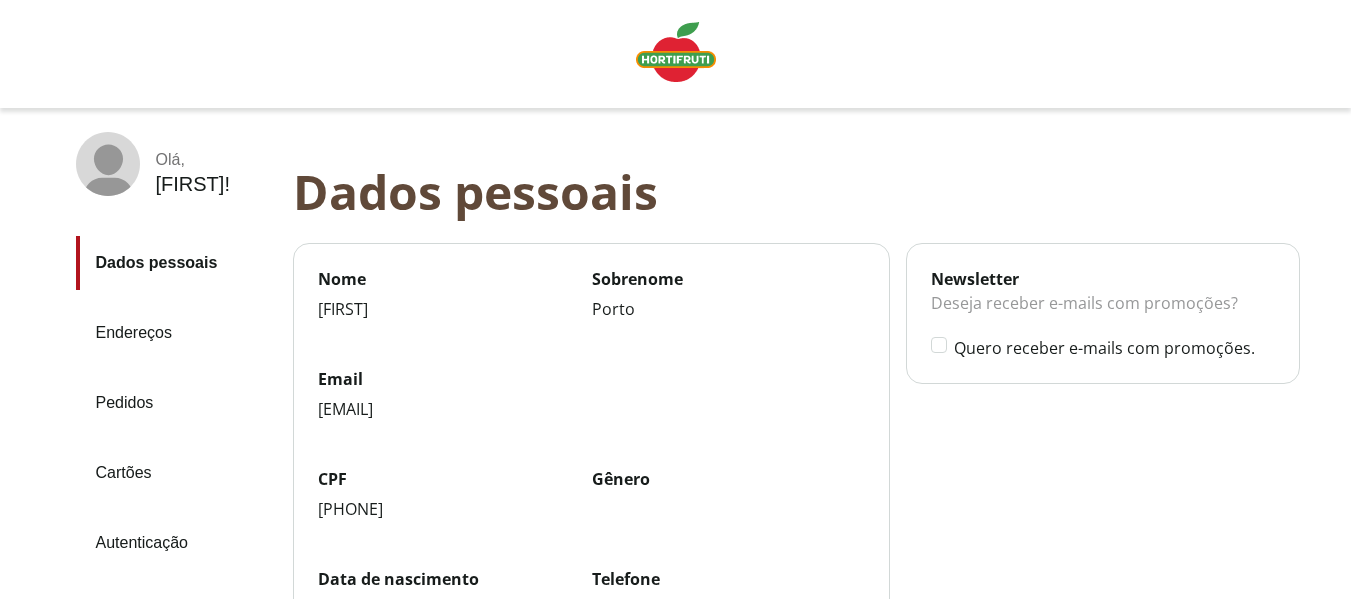 click on "Pedidos" at bounding box center [176, 403] 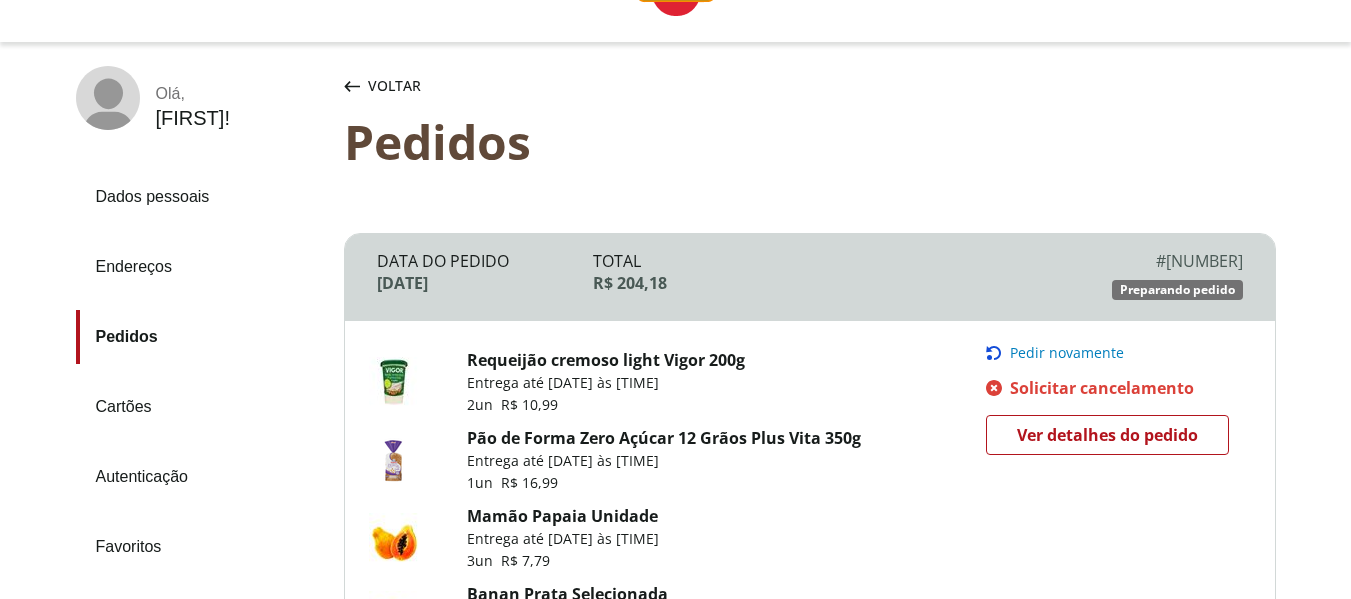 scroll, scrollTop: 0, scrollLeft: 0, axis: both 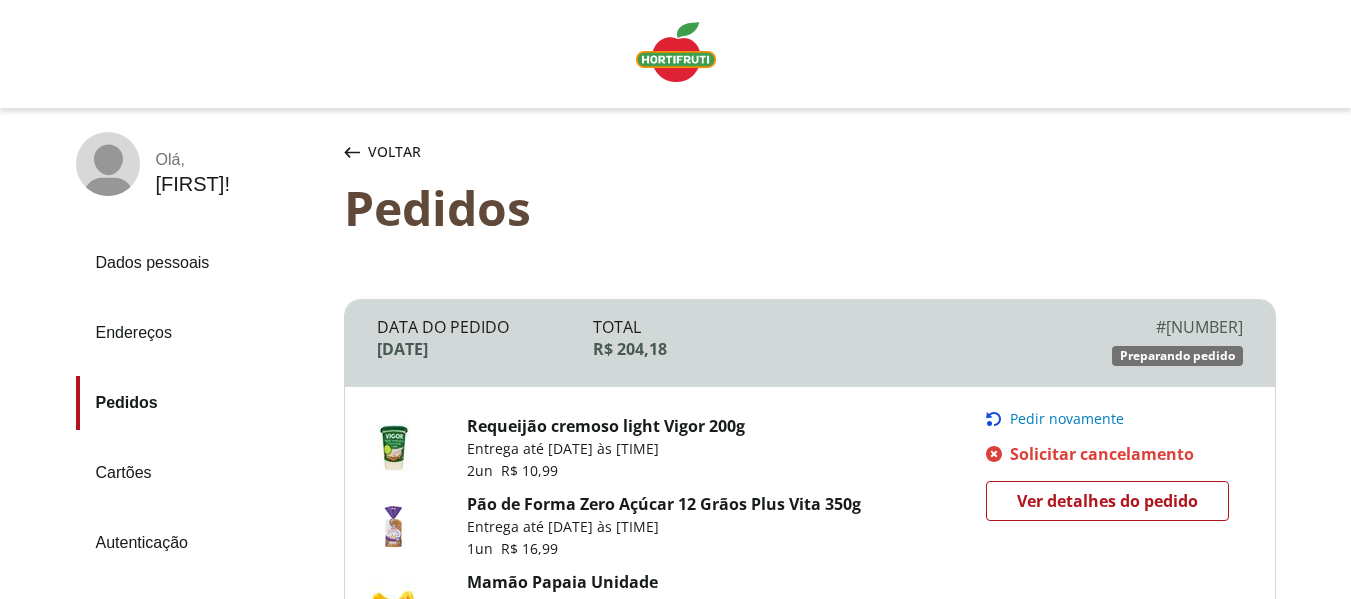 click on "Voltar" at bounding box center [382, 152] 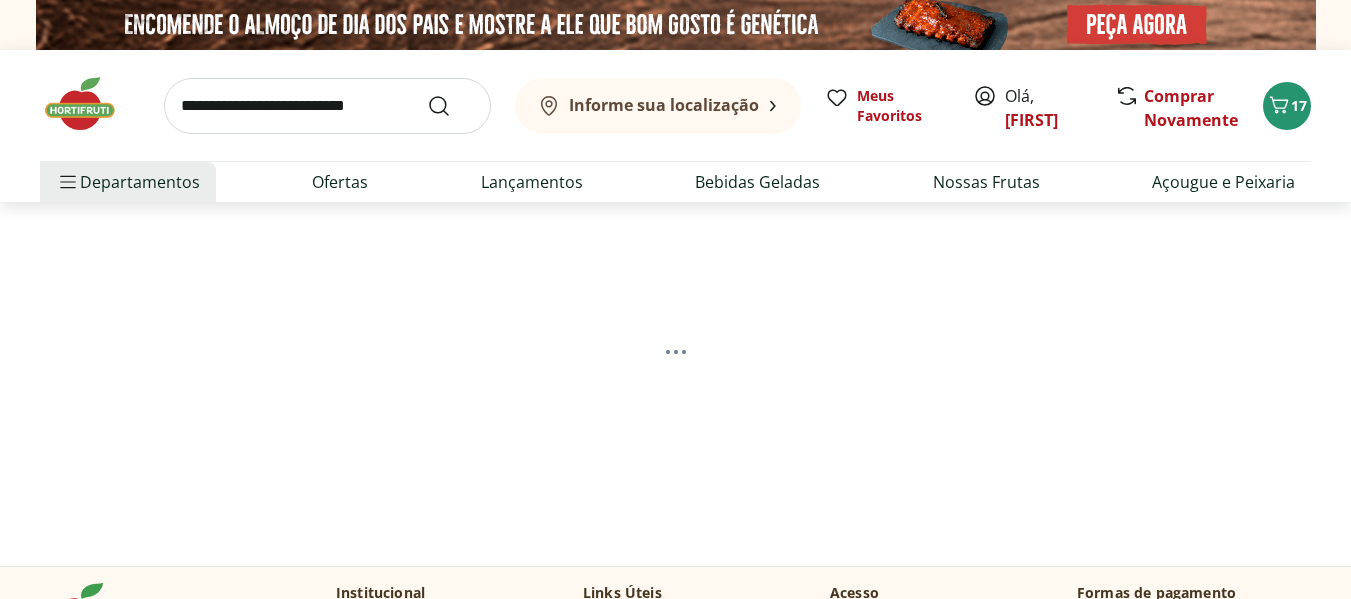 scroll, scrollTop: 0, scrollLeft: 0, axis: both 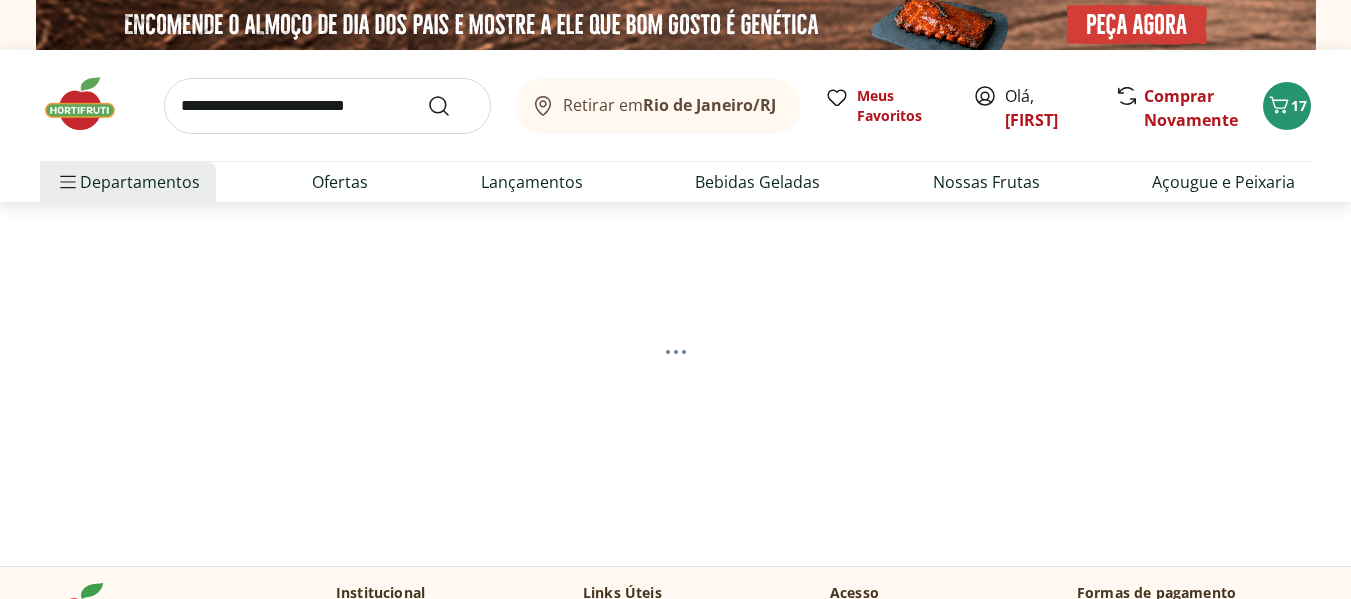 select on "**********" 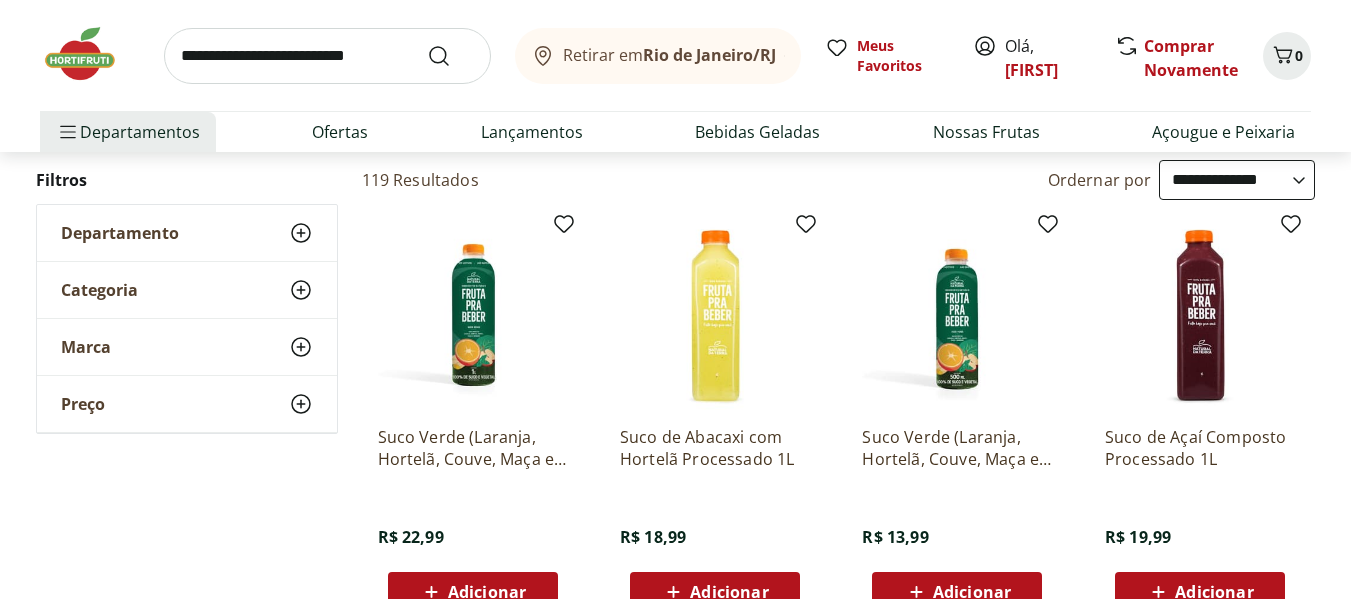 scroll, scrollTop: 0, scrollLeft: 0, axis: both 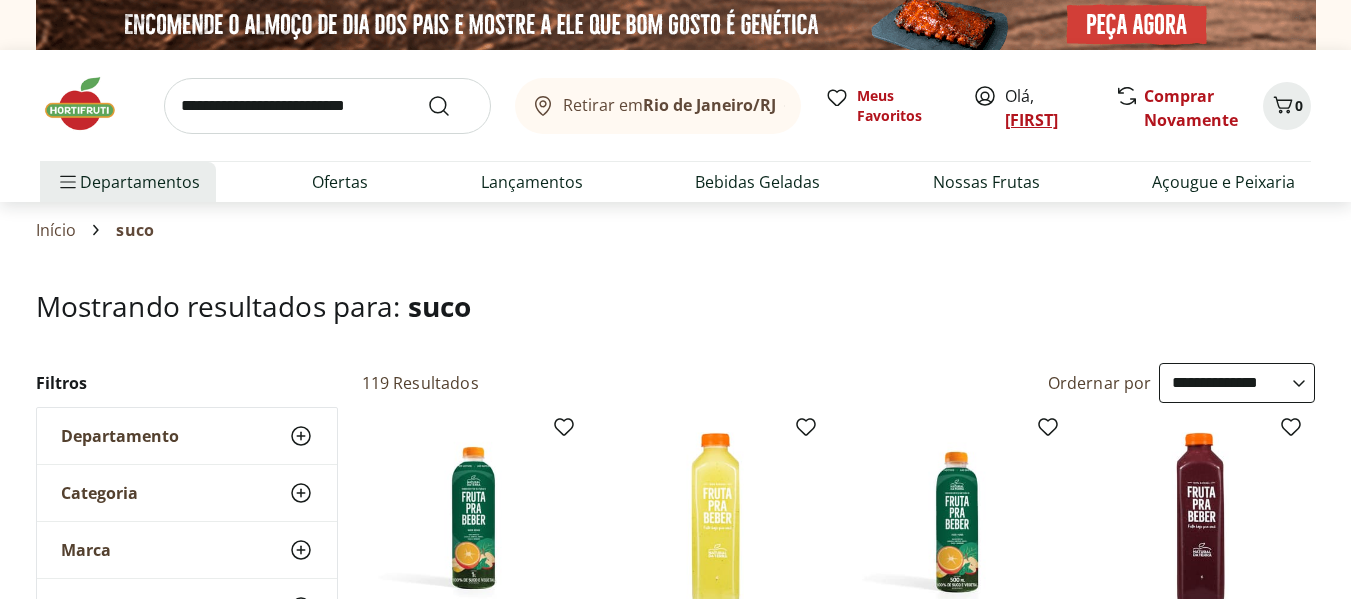 click on "[FIRST]" at bounding box center [1031, 120] 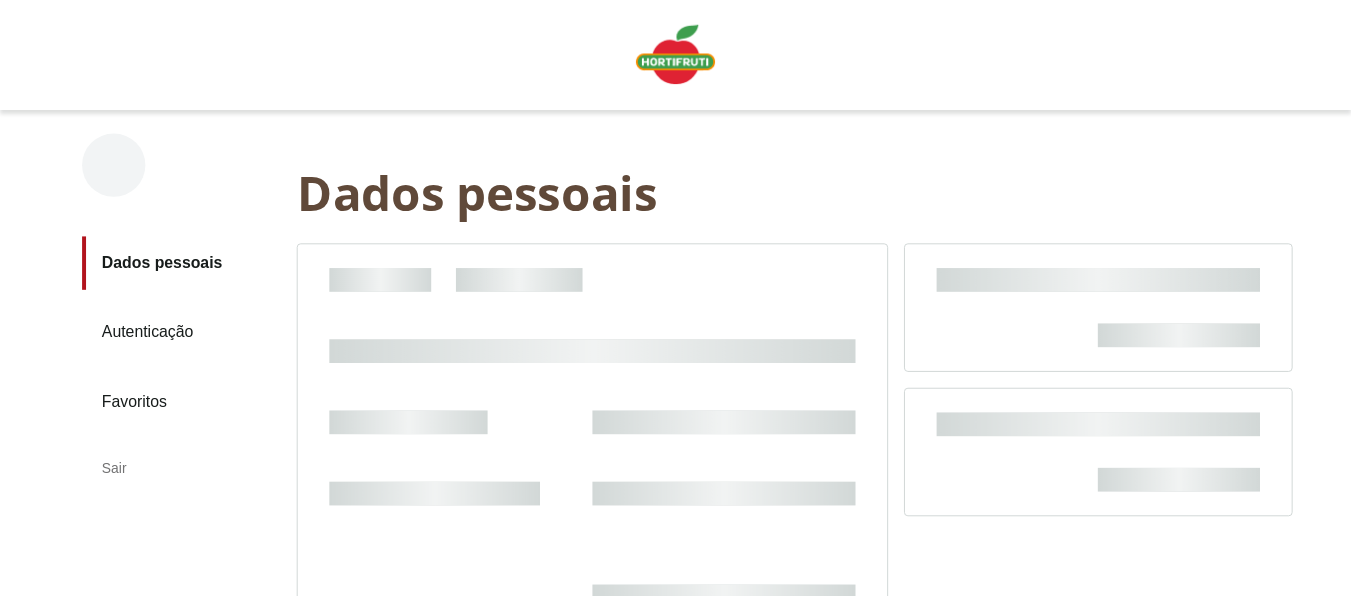 scroll, scrollTop: 0, scrollLeft: 0, axis: both 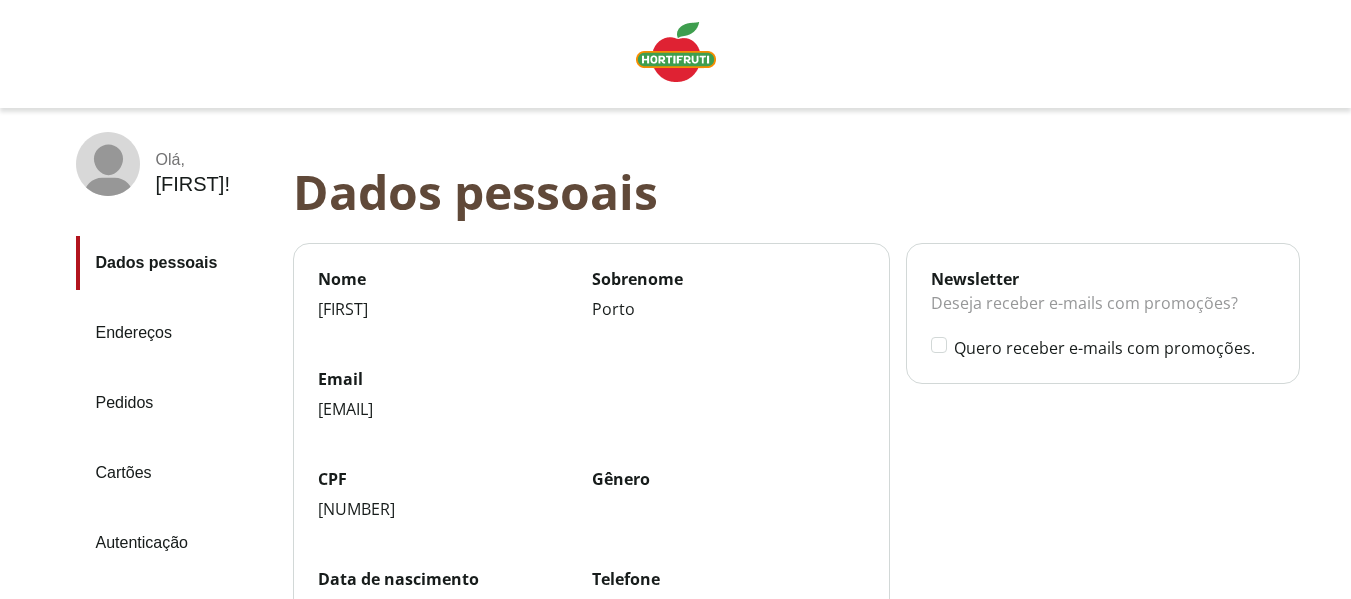 click on "Pedidos" at bounding box center (176, 403) 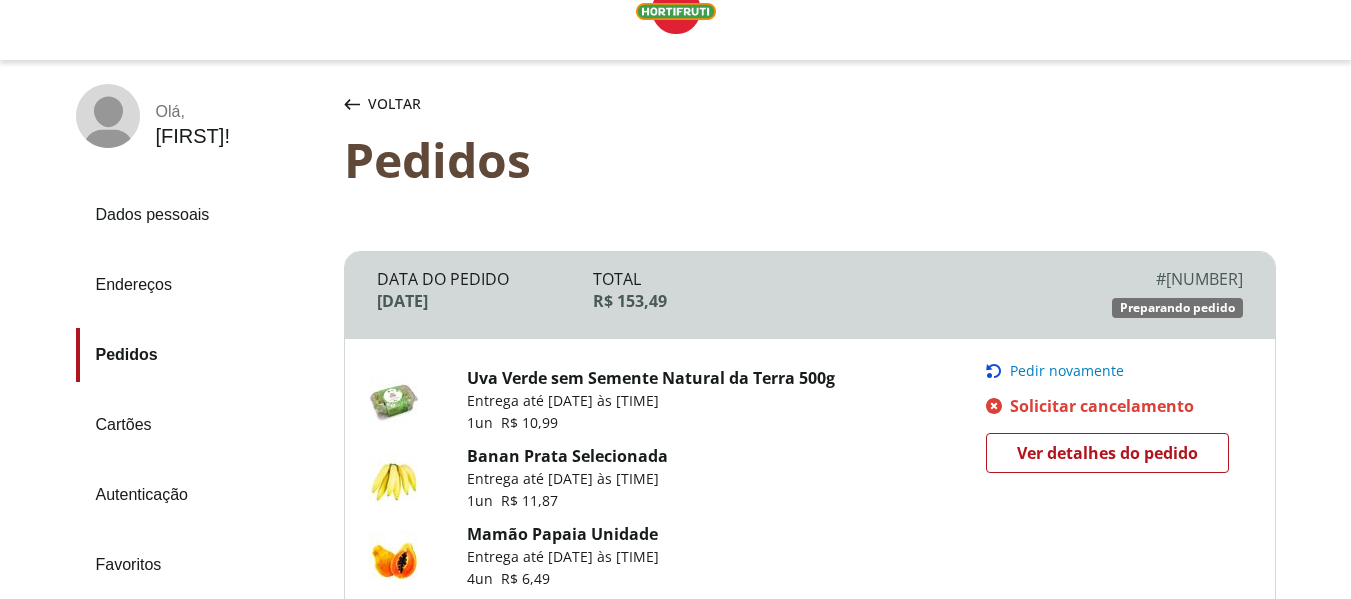 scroll, scrollTop: 0, scrollLeft: 0, axis: both 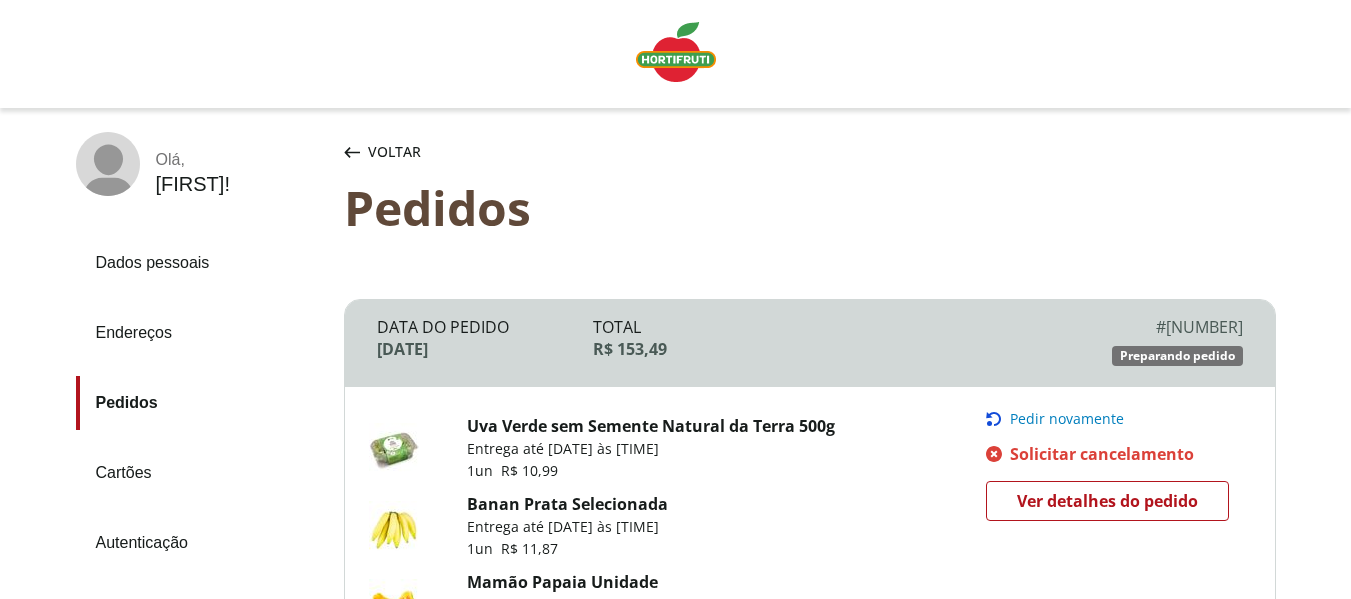 drag, startPoint x: 1086, startPoint y: 327, endPoint x: 1269, endPoint y: 328, distance: 183.00273 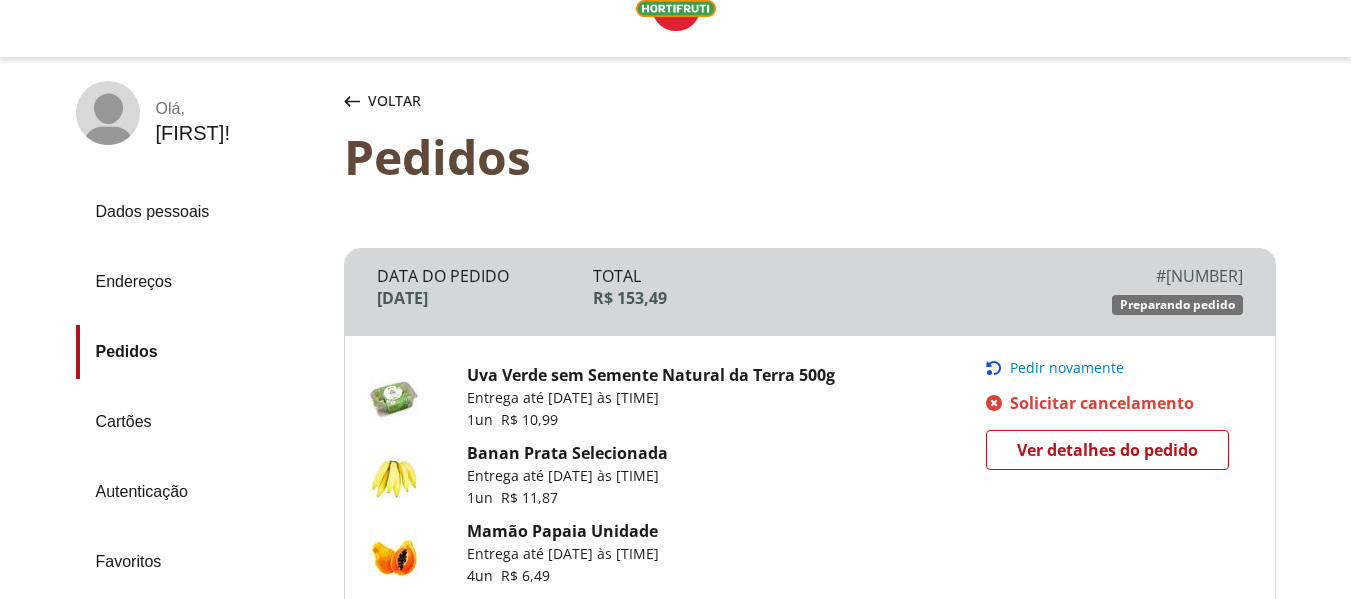 scroll, scrollTop: 0, scrollLeft: 0, axis: both 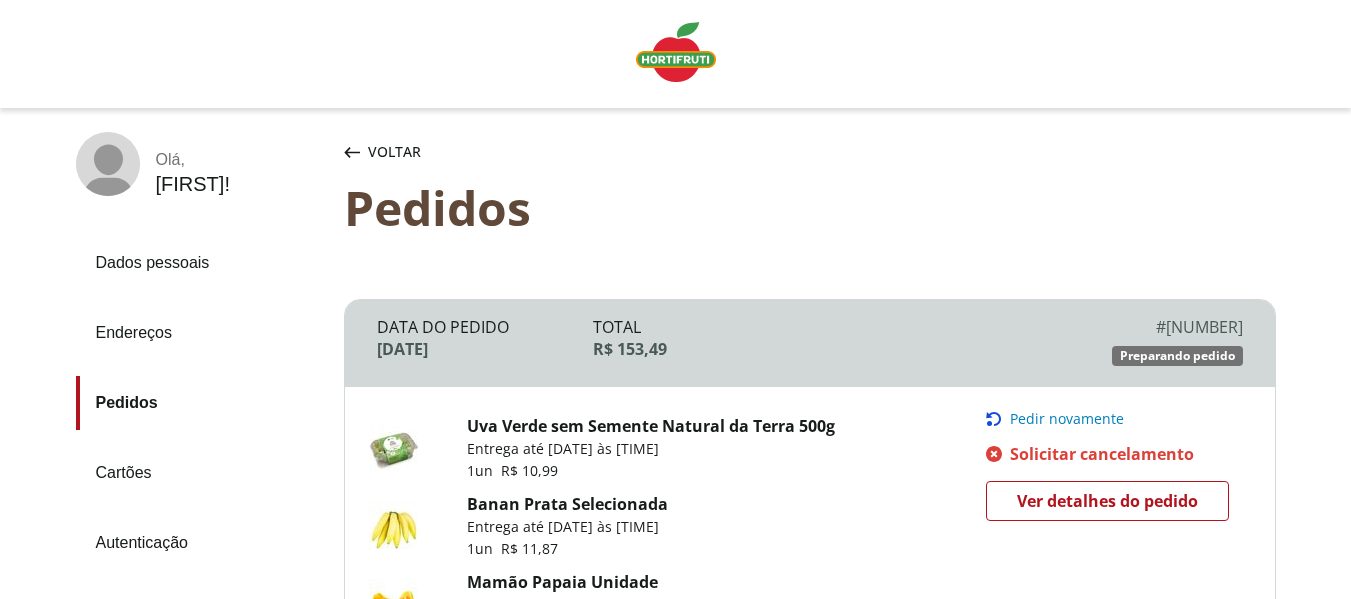 click on "Pedidos" at bounding box center (810, 207) 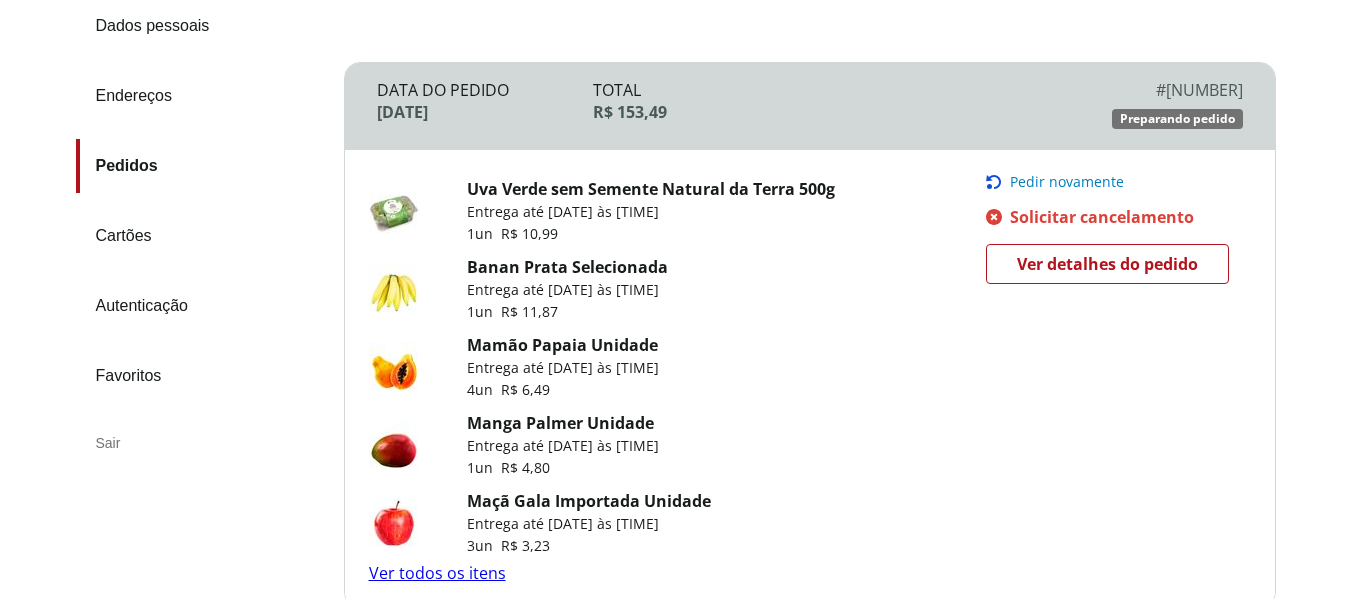 scroll, scrollTop: 300, scrollLeft: 0, axis: vertical 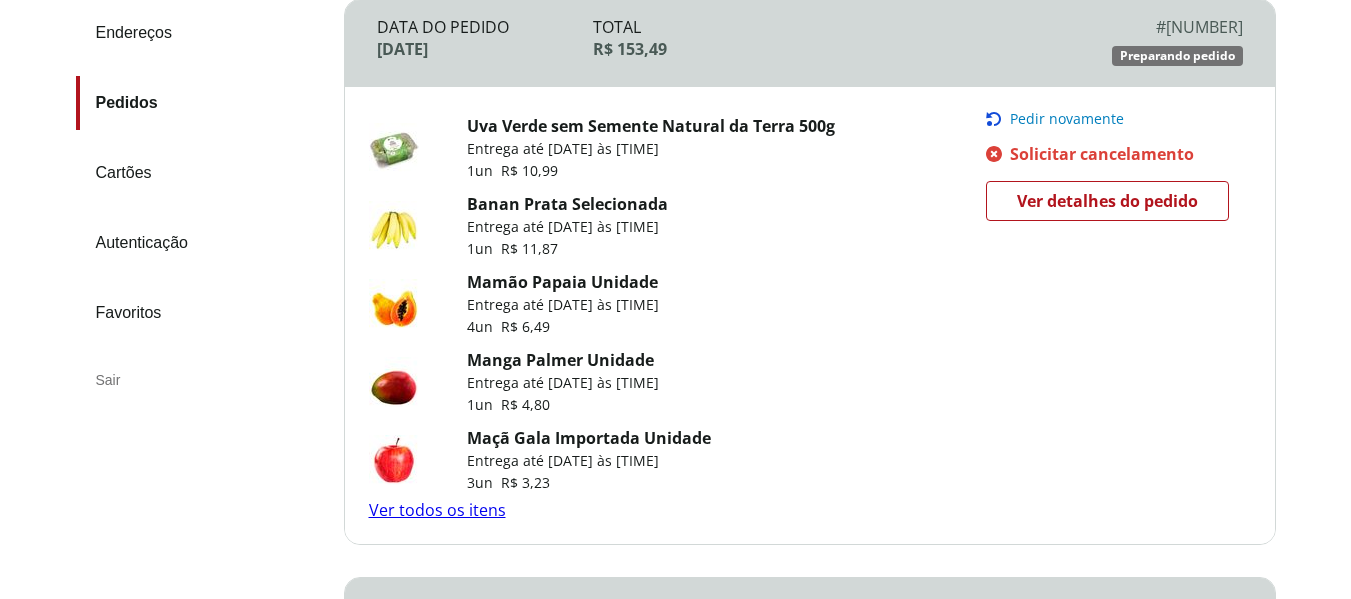 click on "Ver todos os itens" at bounding box center [437, 510] 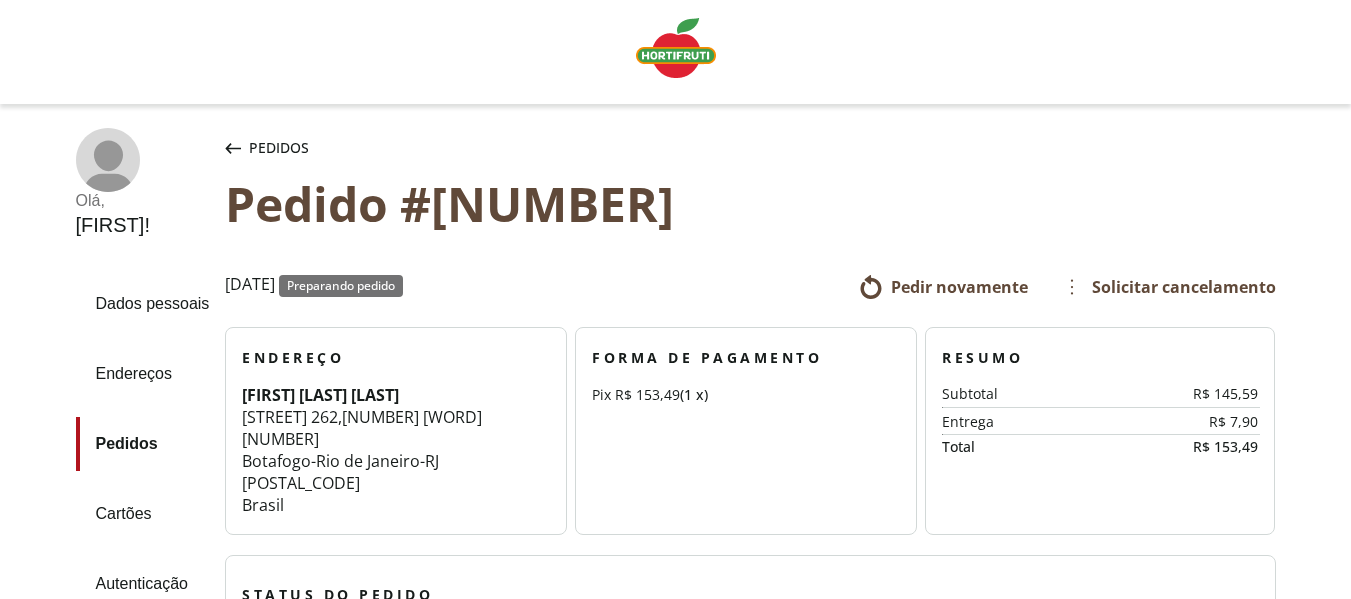 scroll, scrollTop: 0, scrollLeft: 0, axis: both 